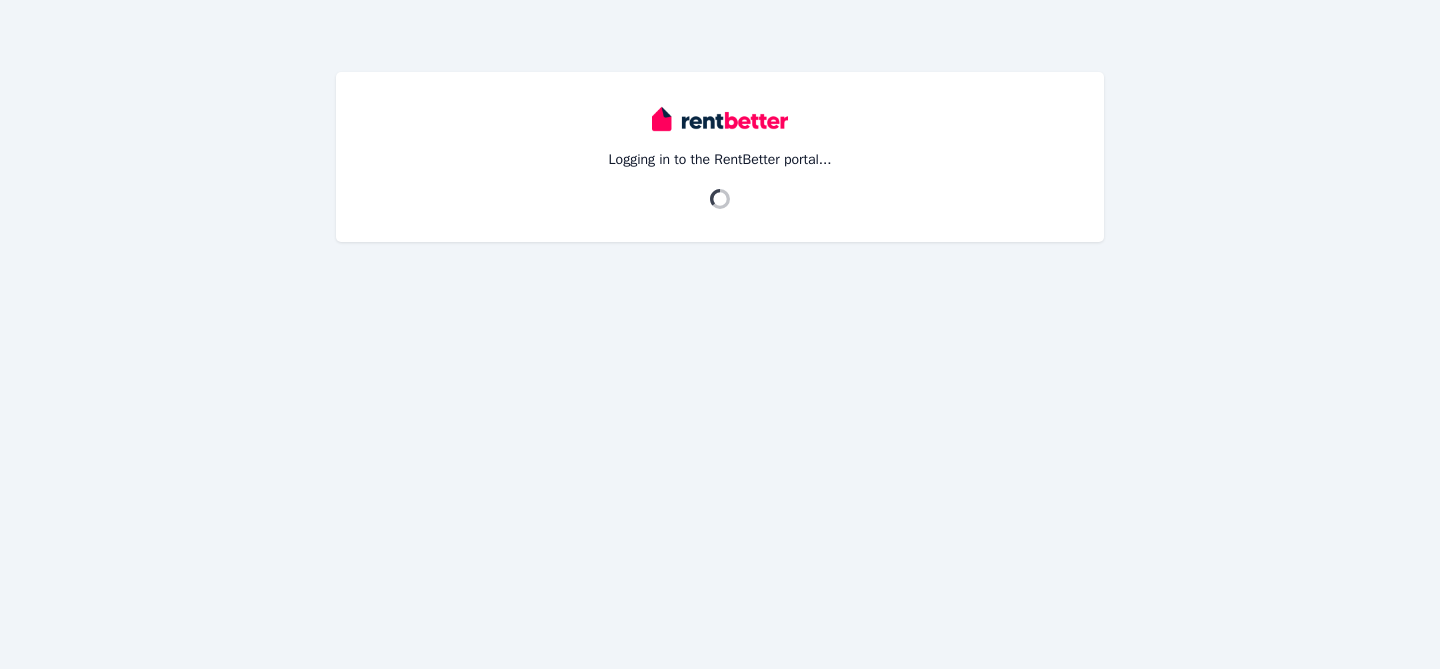 scroll, scrollTop: 0, scrollLeft: 0, axis: both 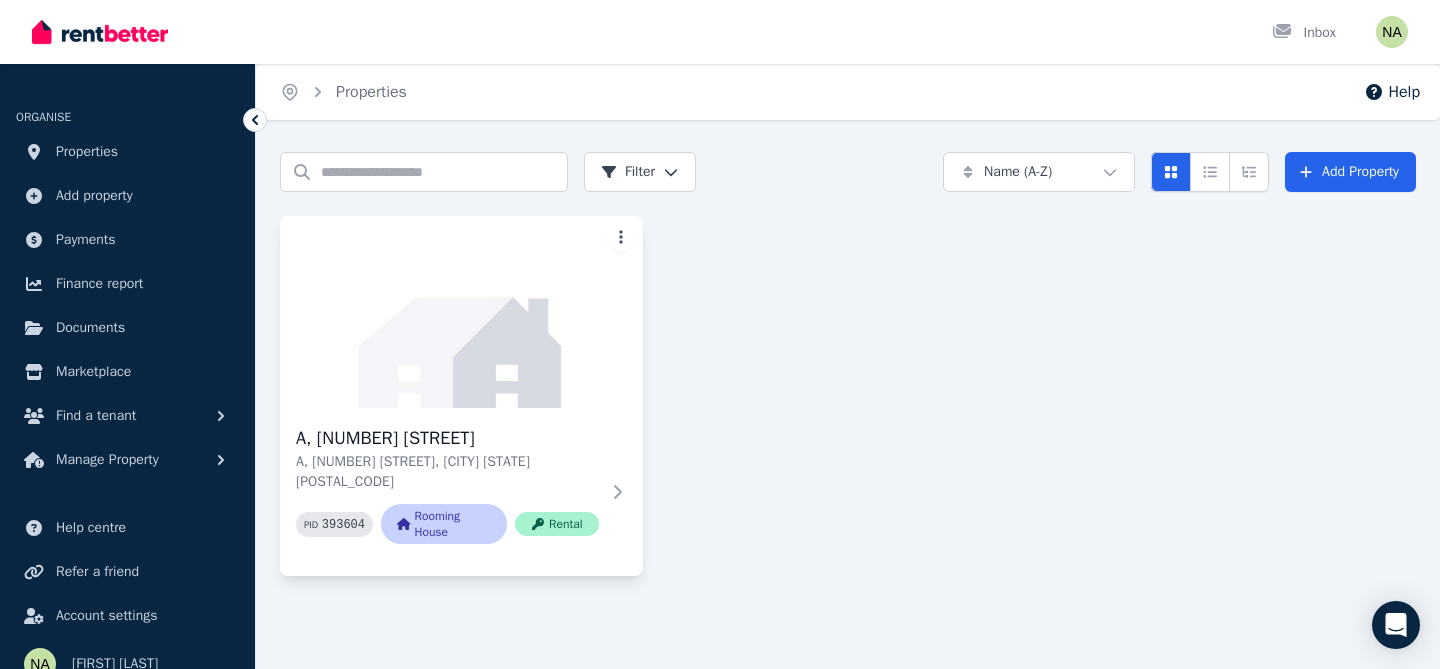 click on "Open main menu Inbox Open user menu ORGANISE Properties Add property Payments Finance report Documents Marketplace Find a tenant Manage Property Help centre Refer a friend Account settings Your profile Nattie Anderson Home Properties Help Search properties Filter Name (A-Z) Add Property A, 84 Little Myers St A, 84 Little Myers St, Geelong VIC 3220 PID   393604 Rooming House Rental /portal" at bounding box center [720, 334] 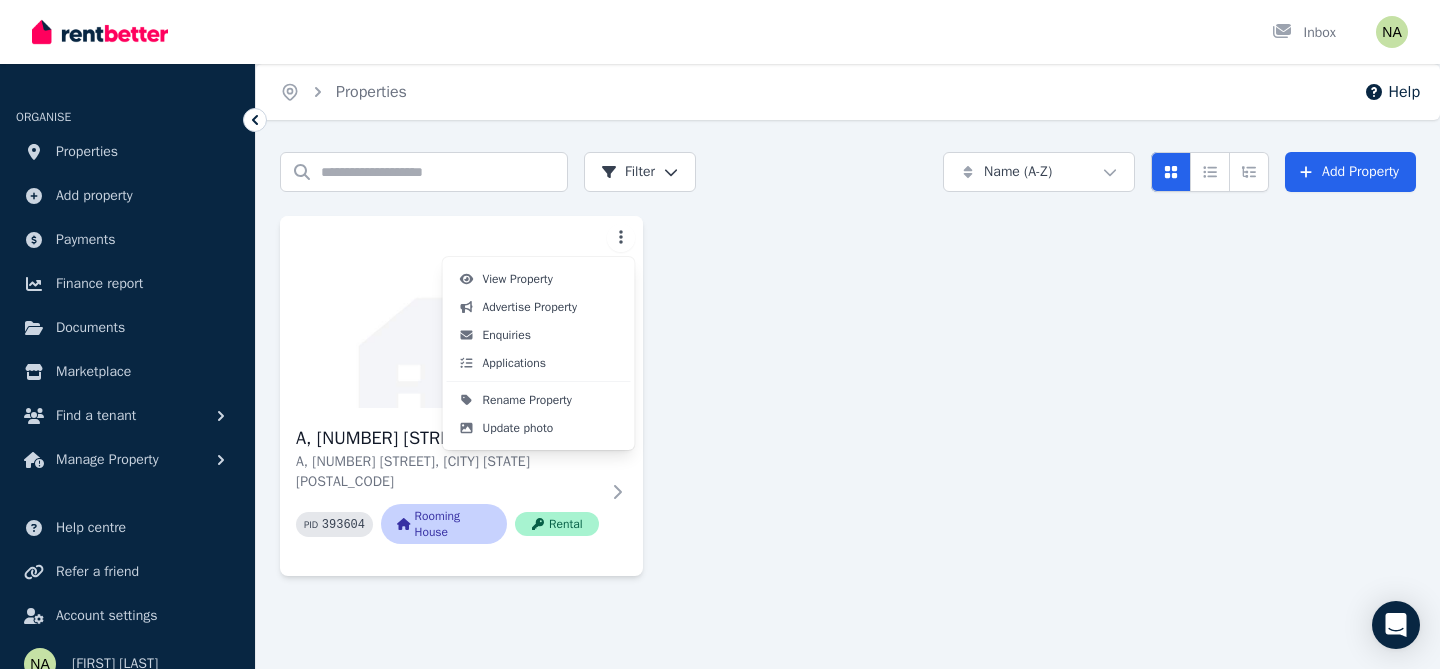 click on "Open main menu Inbox Open user menu ORGANISE Properties Add property Payments Finance report Documents Marketplace Find a tenant Manage Property Help centre Refer a friend Account settings Your profile Nattie Anderson Home Properties Help Search properties Filter Name (A-Z) Add Property A, 84 Little Myers St A, 84 Little Myers St, Geelong VIC 3220 PID   393604 Rooming House Rental /portal
View Property Advertise Property Enquiries Applications Rename Property Update photo" at bounding box center [720, 334] 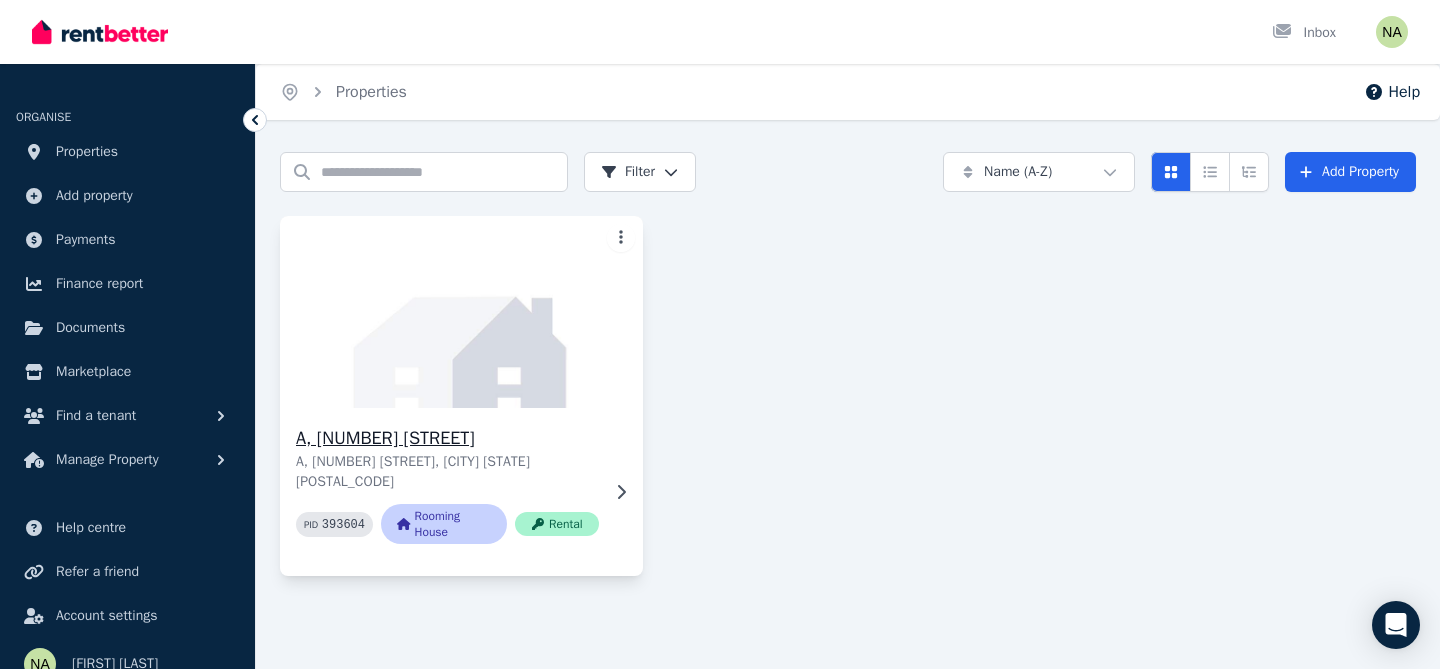 click at bounding box center [461, 312] 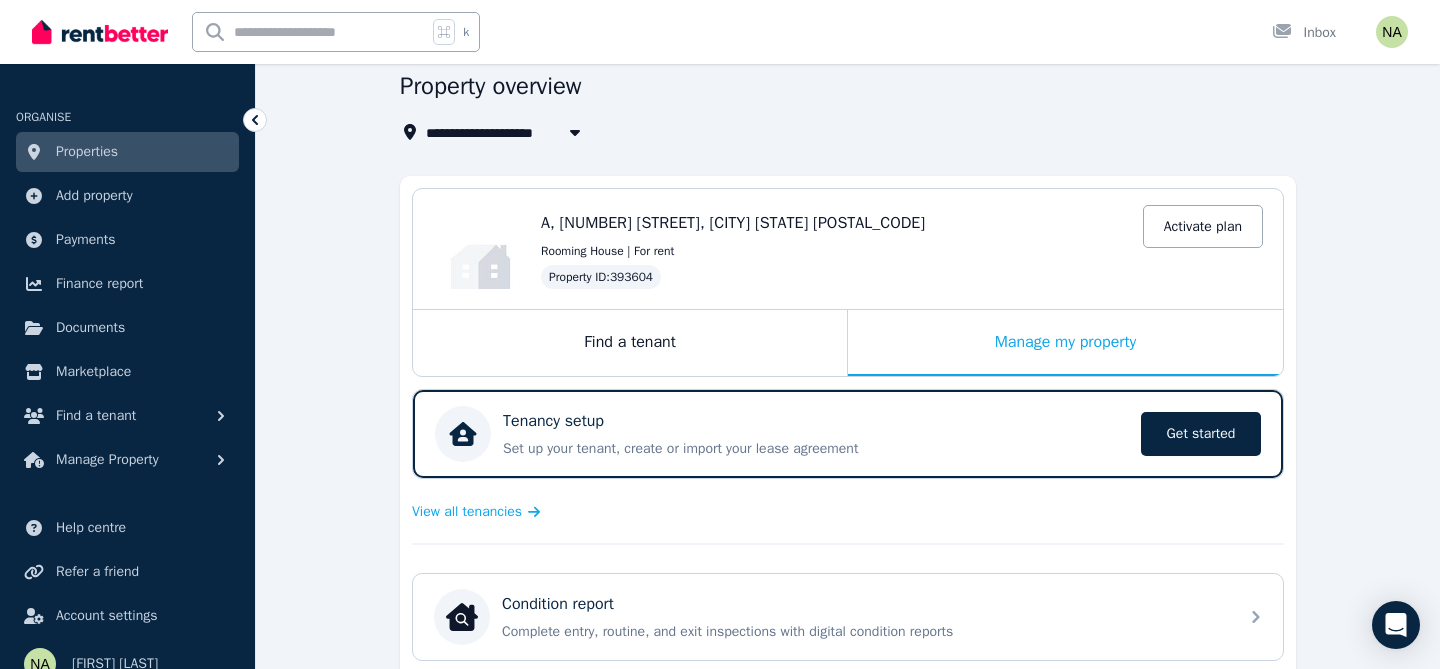 scroll, scrollTop: 0, scrollLeft: 0, axis: both 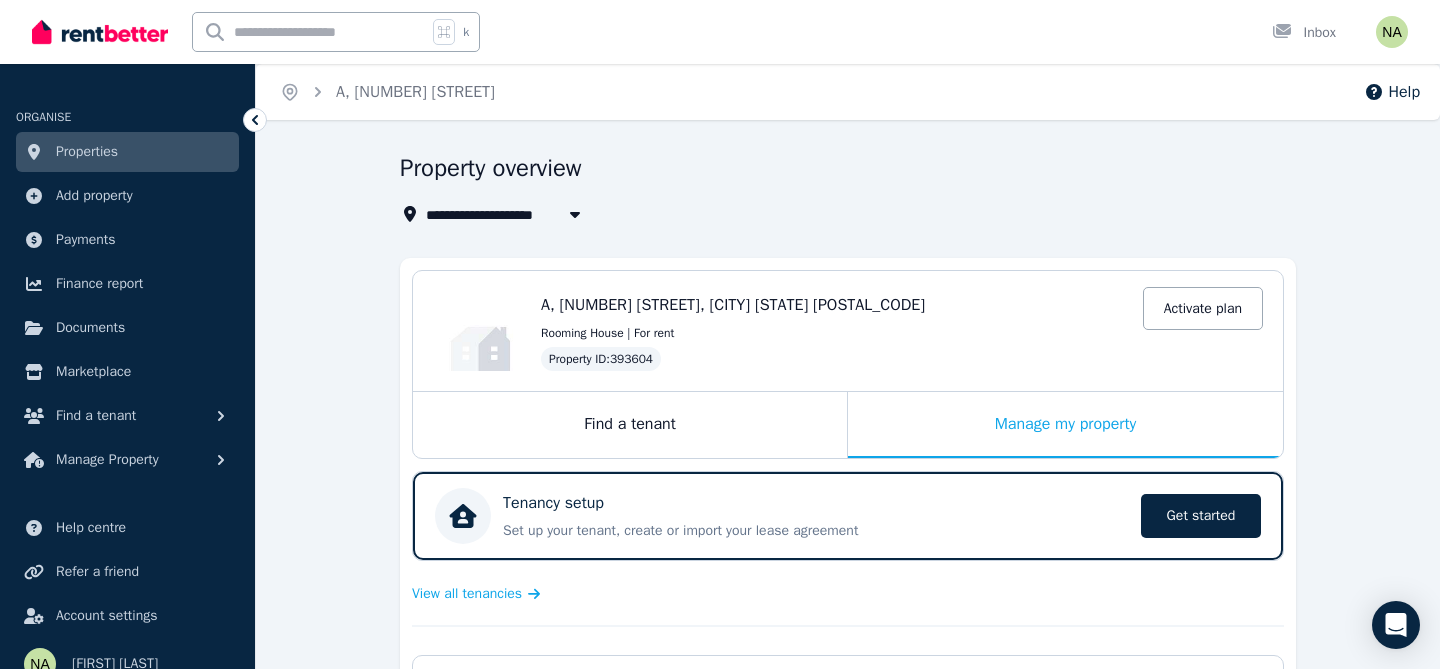 click on "A, 84 Little Myers St, Geelong VIC 3220" at bounding box center [733, 305] 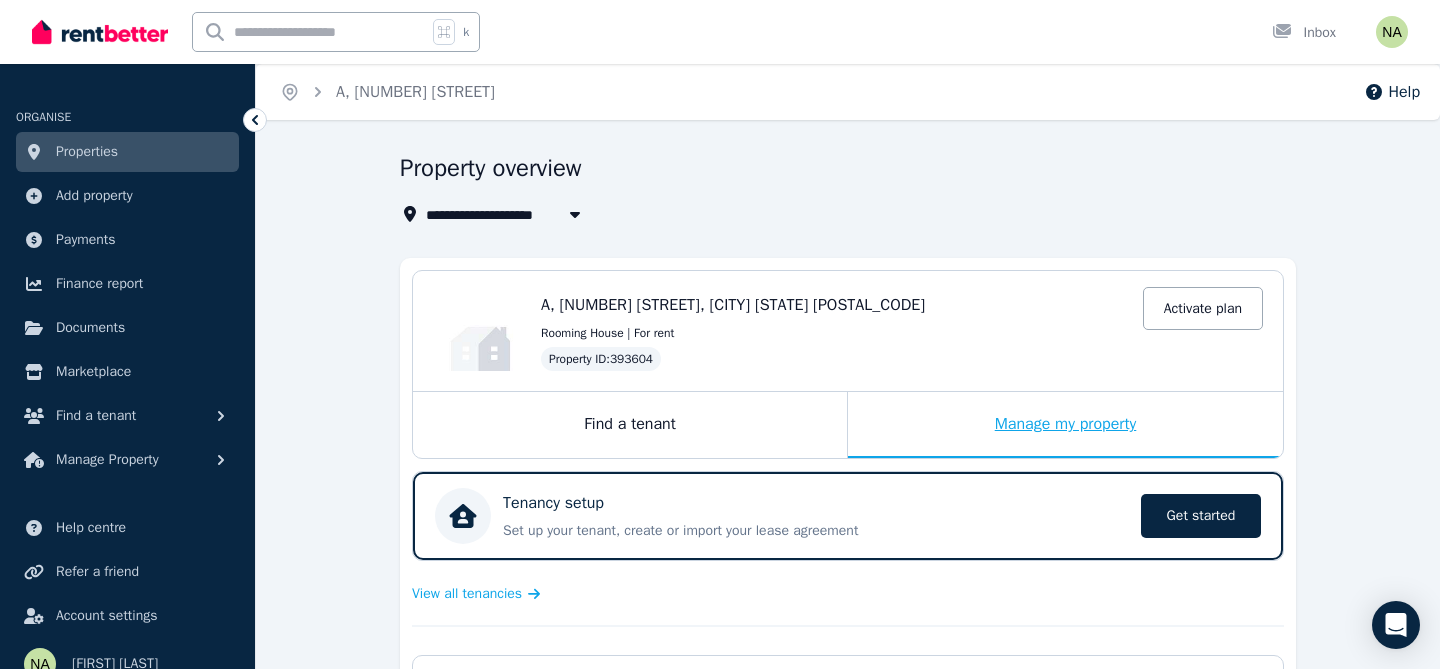click on "Manage my property" at bounding box center (1065, 425) 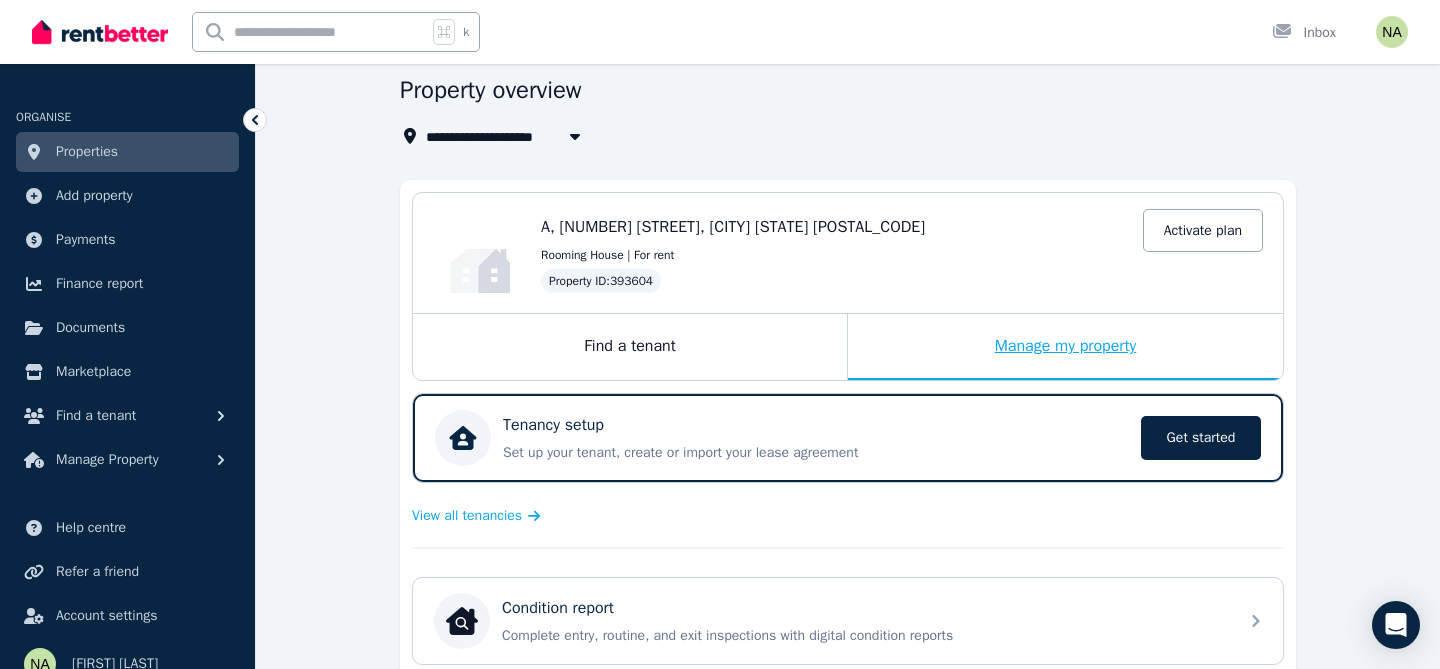 scroll, scrollTop: 119, scrollLeft: 0, axis: vertical 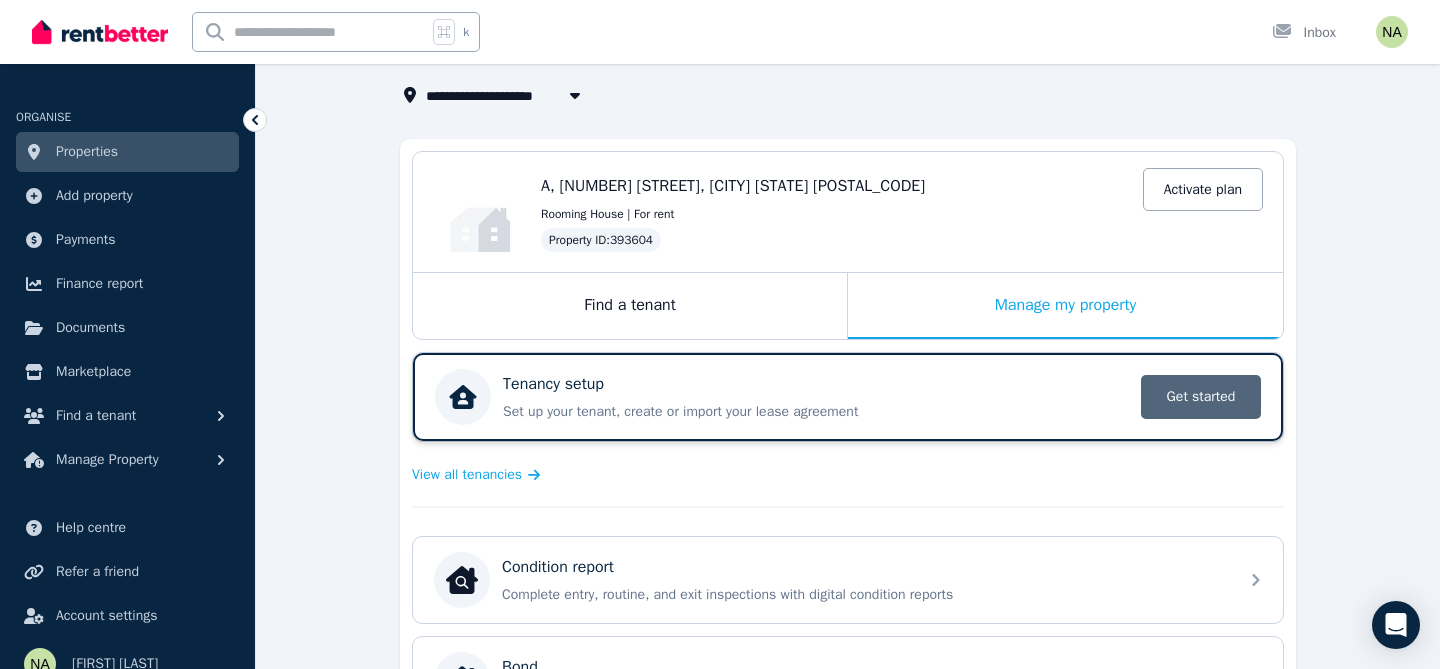 click on "Get started" at bounding box center [1201, 397] 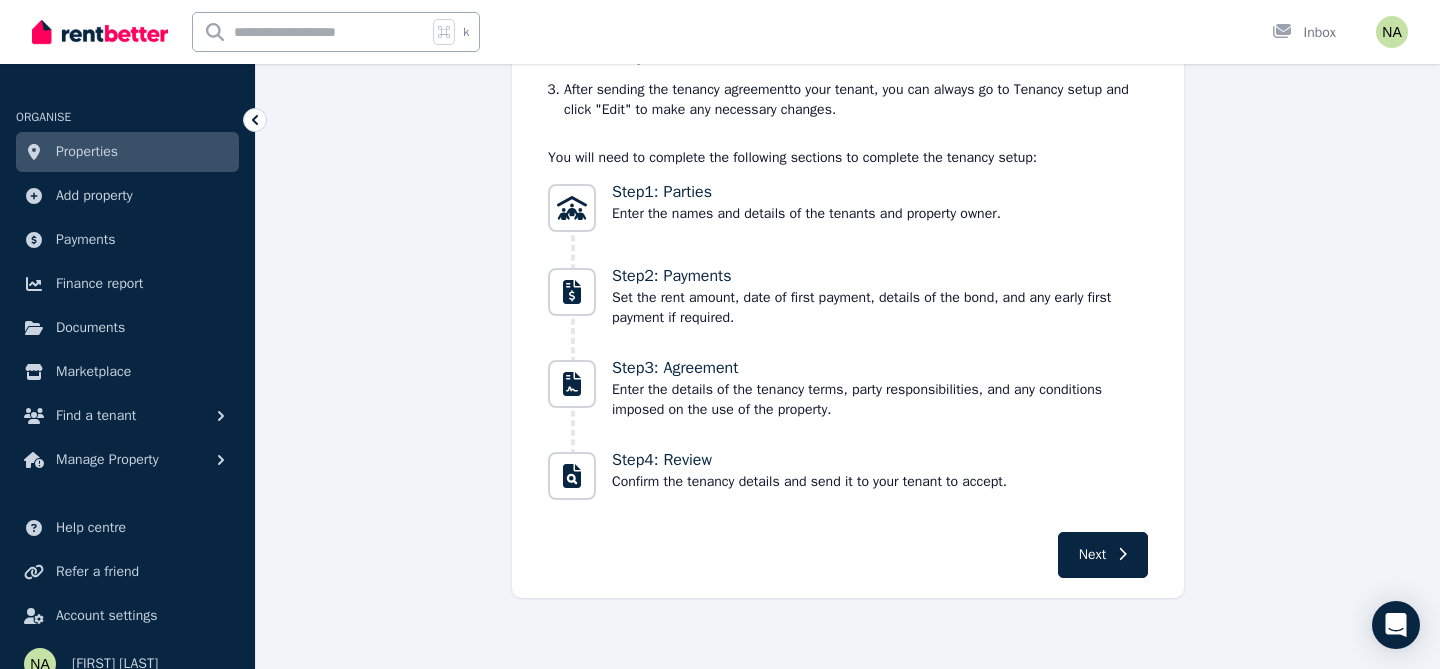 scroll, scrollTop: 301, scrollLeft: 0, axis: vertical 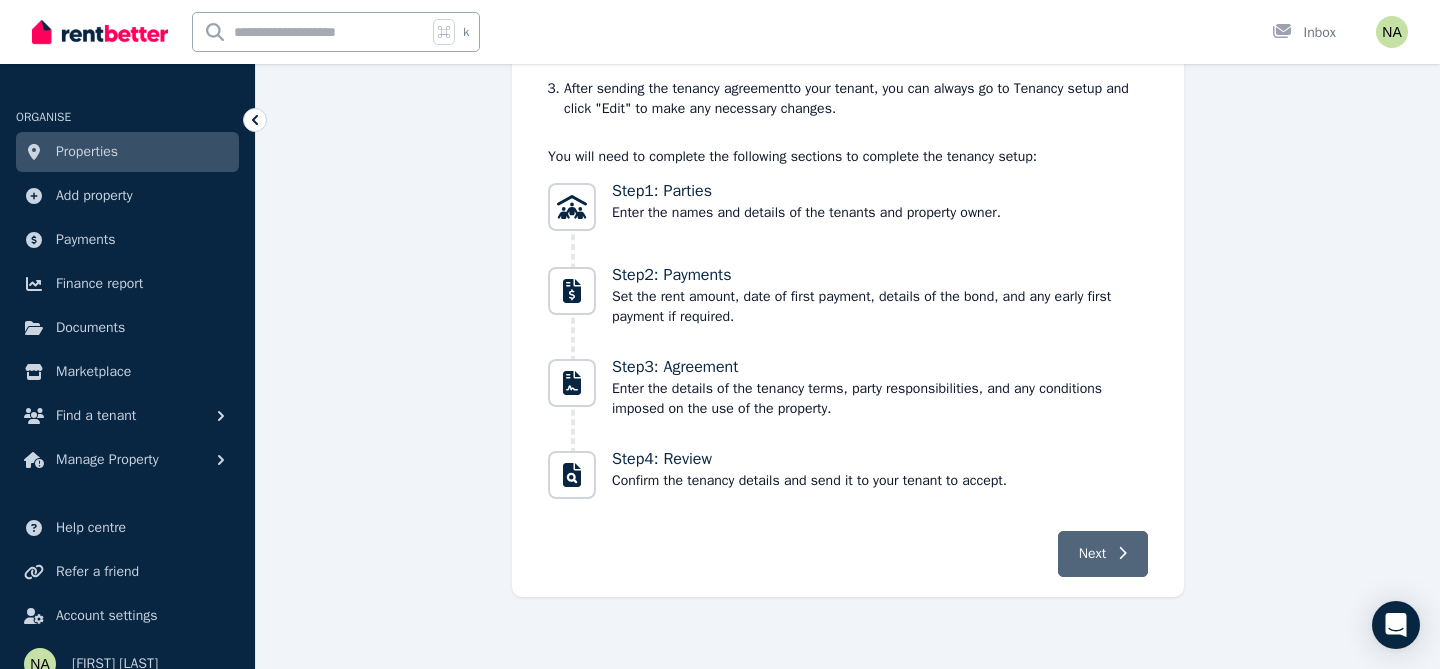 click 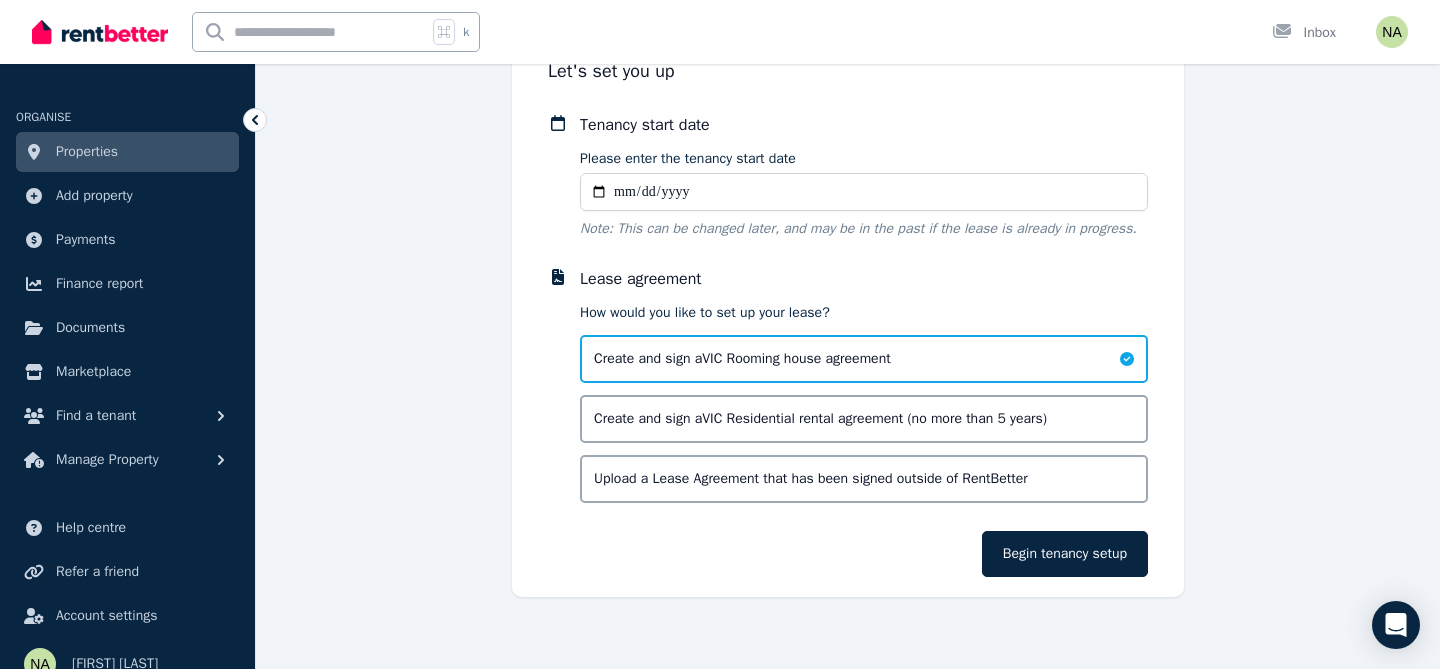 scroll, scrollTop: 171, scrollLeft: 0, axis: vertical 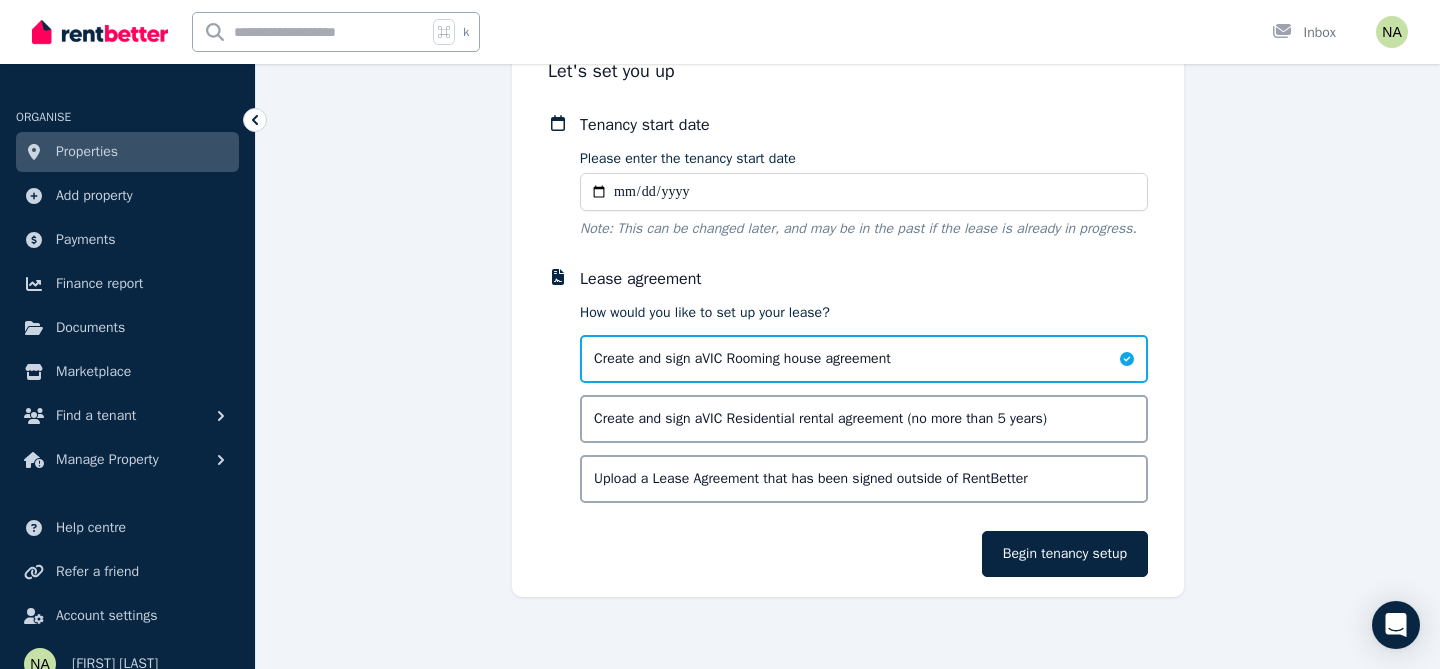 click on "Please enter the tenancy start date" at bounding box center (864, 192) 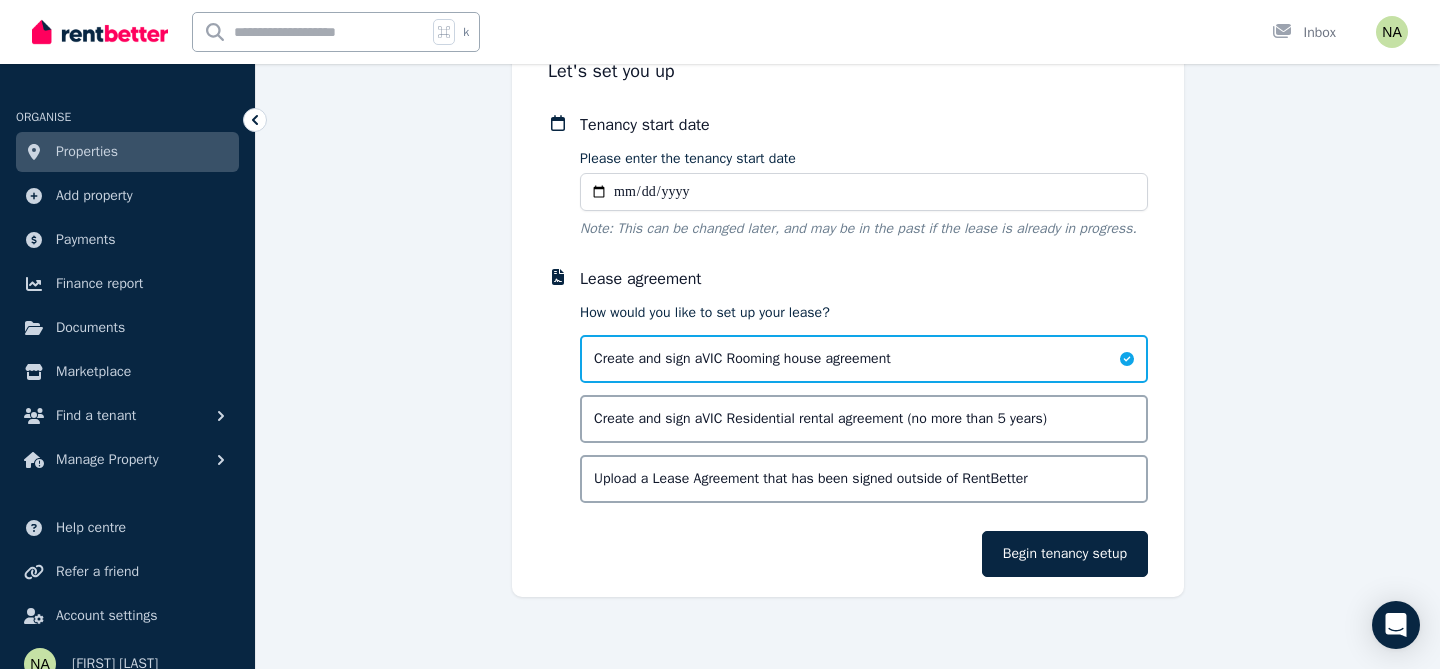 type on "**********" 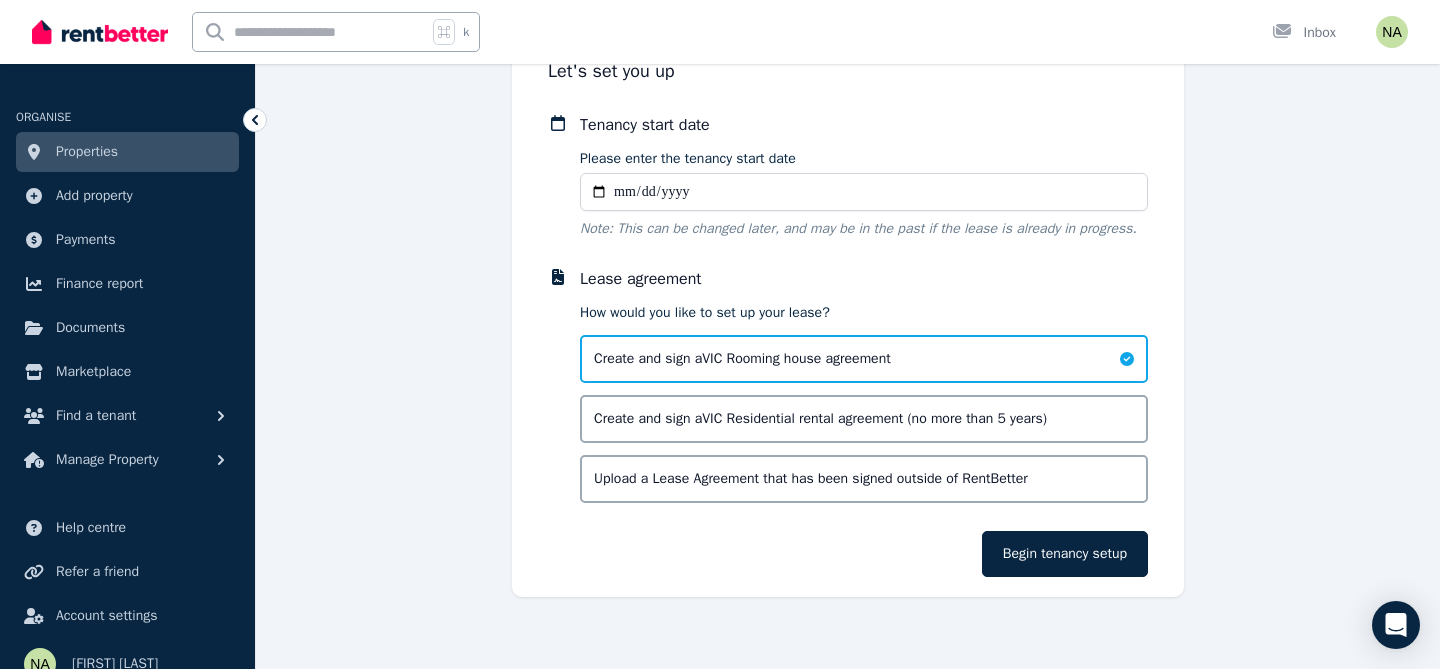 click on "Upload a Lease Agreement that has been signed outside of RentBetter" at bounding box center [864, 479] 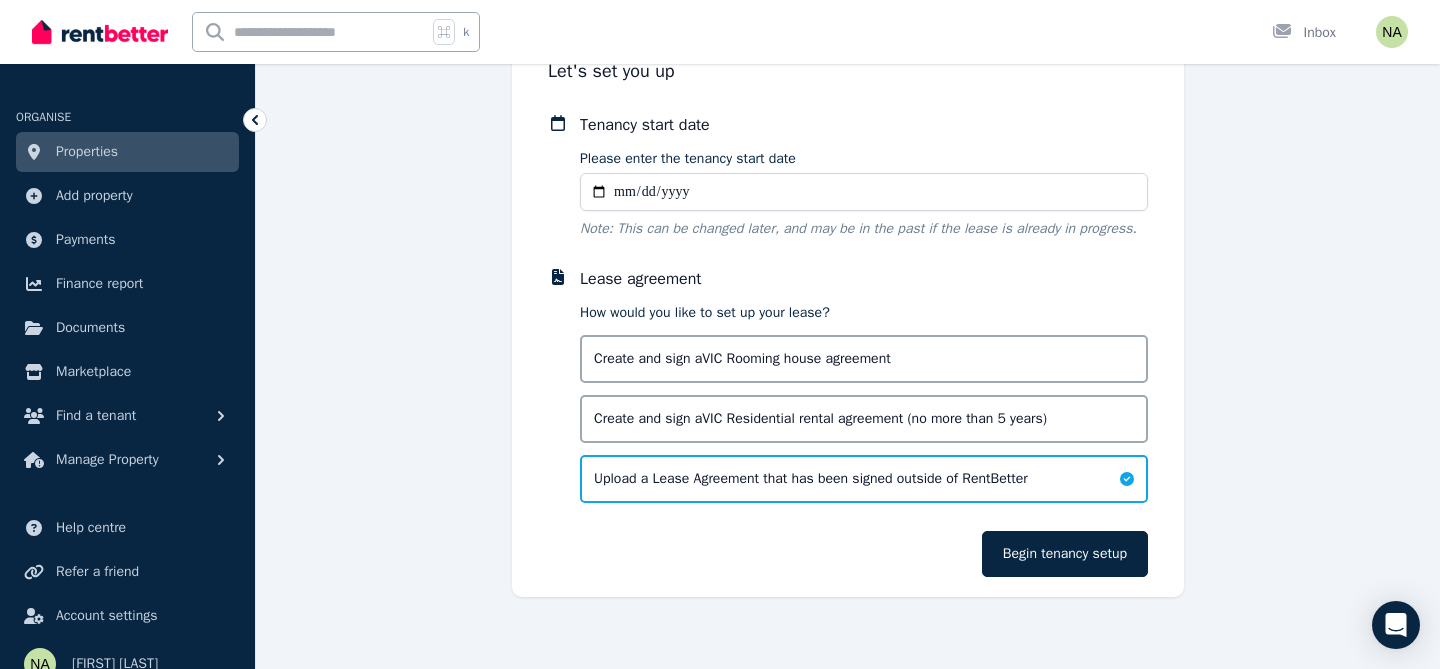 click on "Create and sign a  VIC Rooming house agreement" at bounding box center [864, 359] 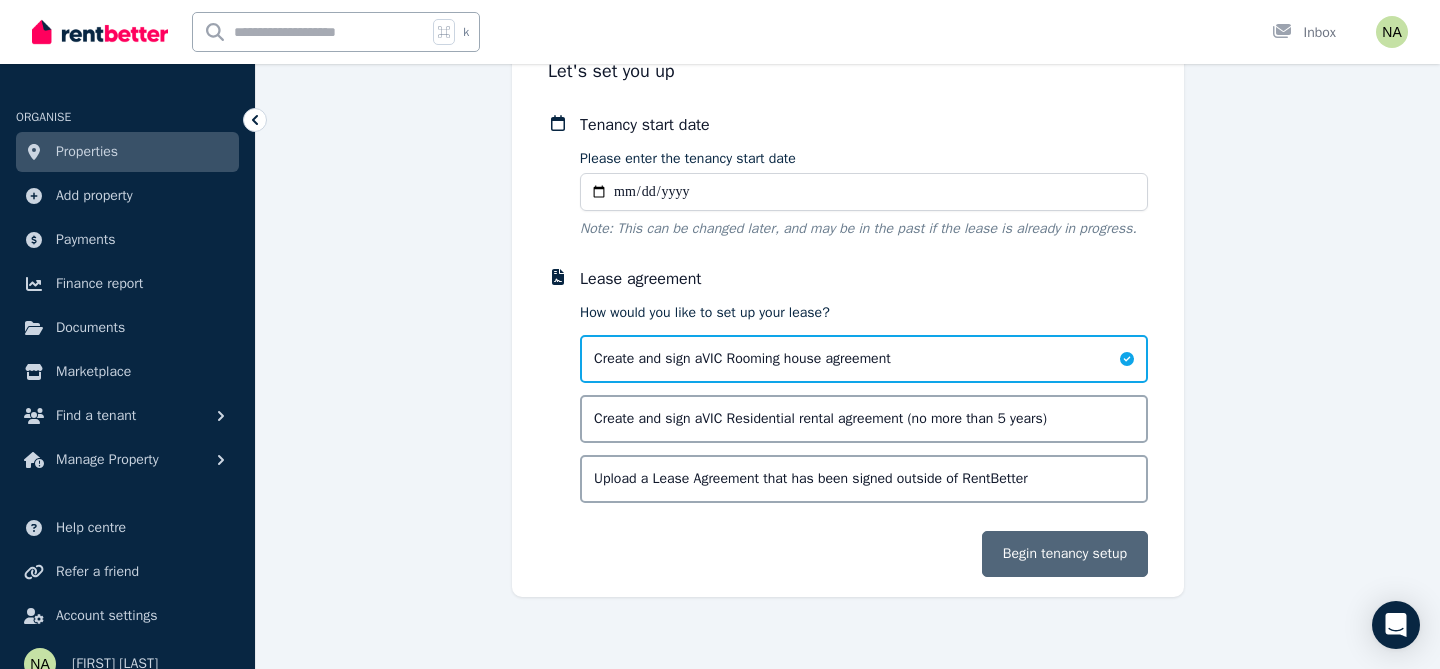 click on "Begin tenancy setup" at bounding box center (1065, 554) 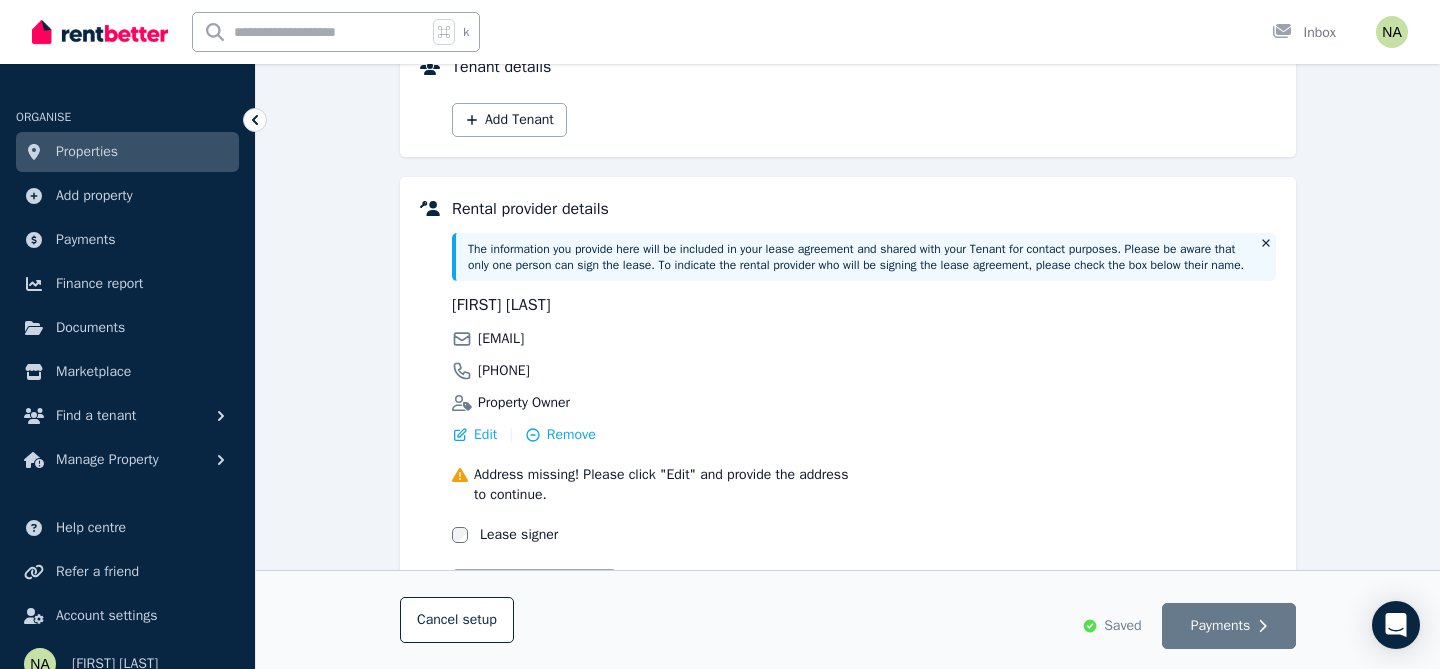 scroll, scrollTop: 406, scrollLeft: 0, axis: vertical 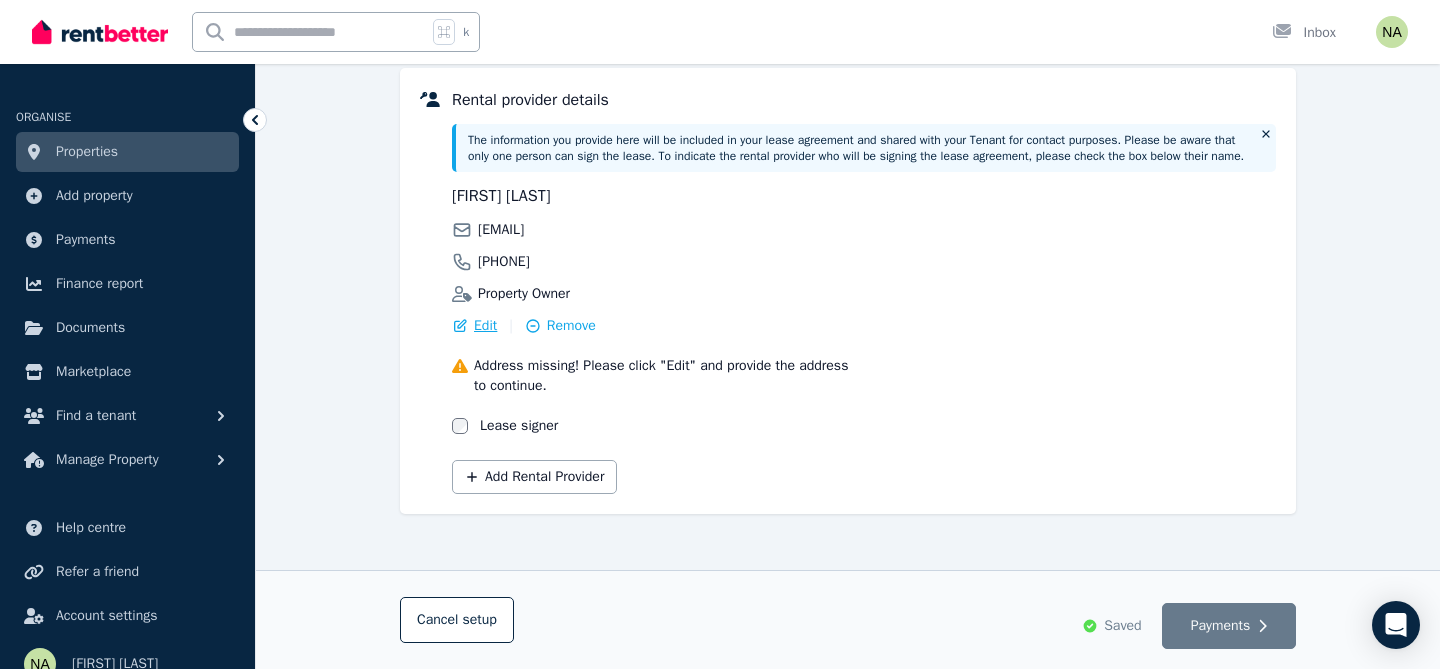 click on "Edit" at bounding box center [474, 326] 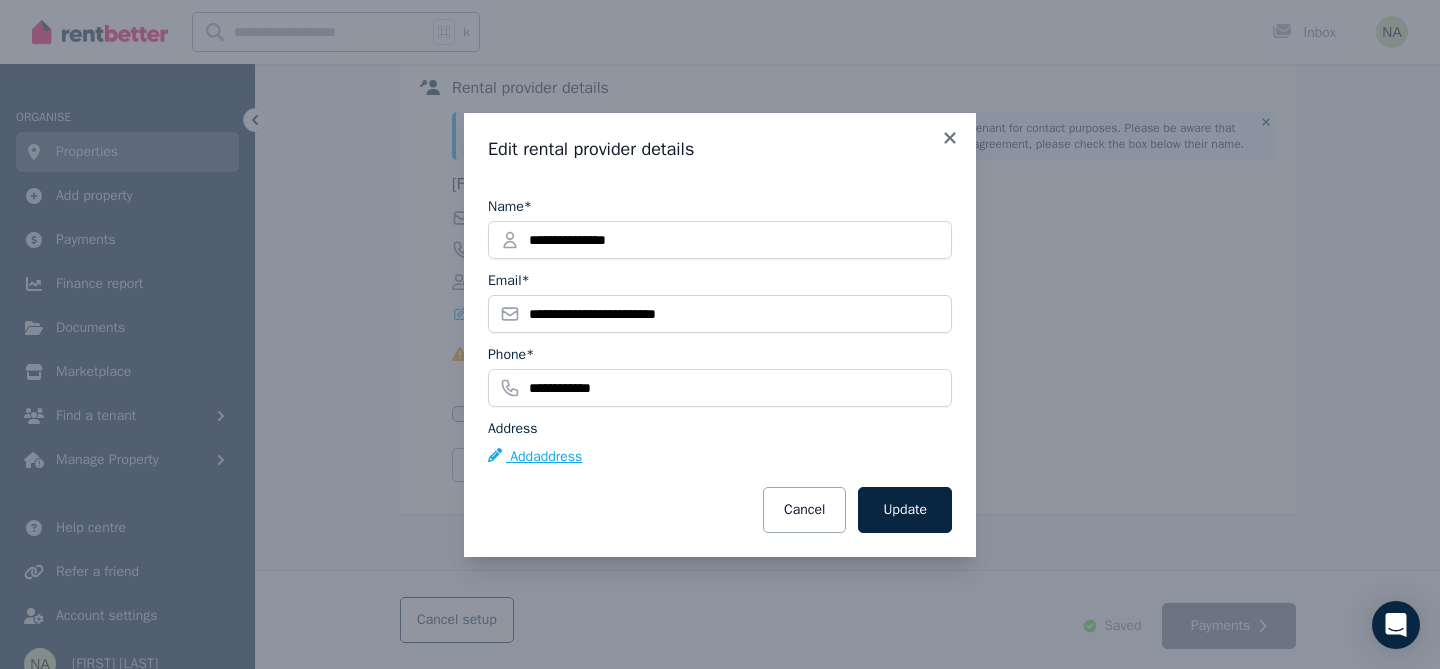 click on "Add  address" at bounding box center (535, 457) 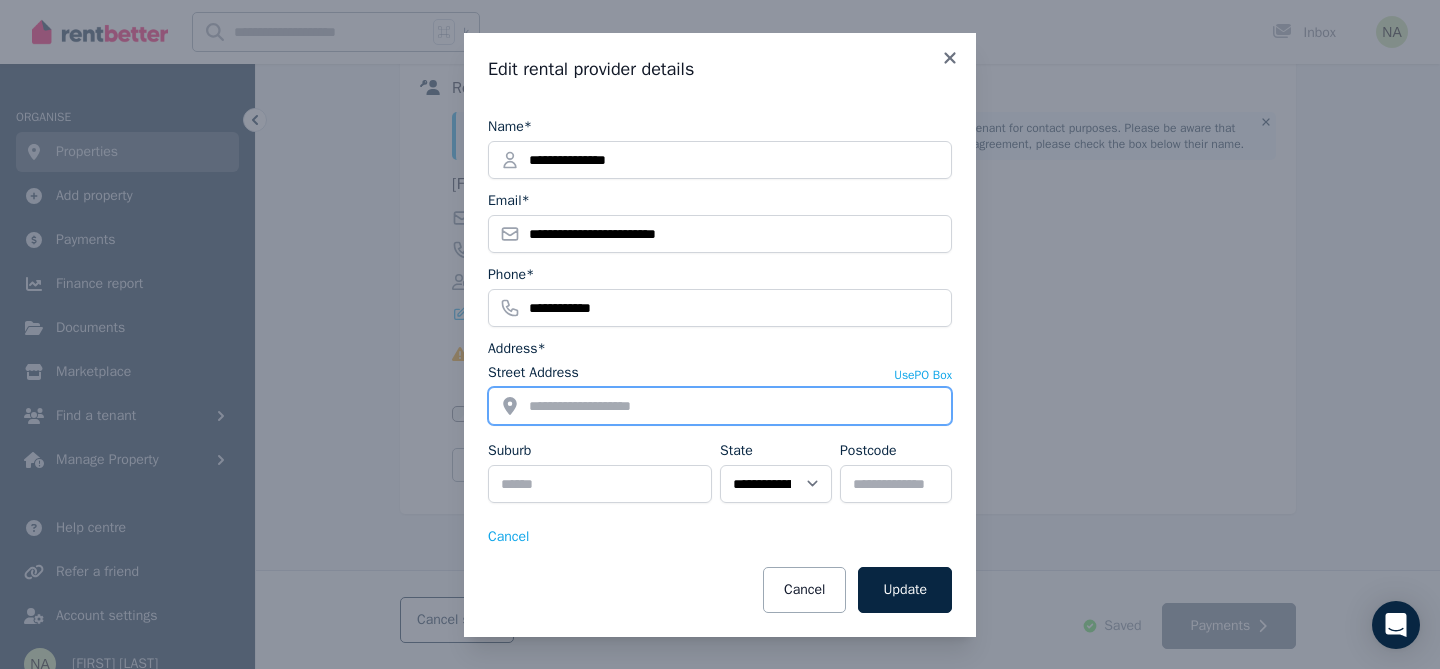 click on "Street Address" at bounding box center [720, 406] 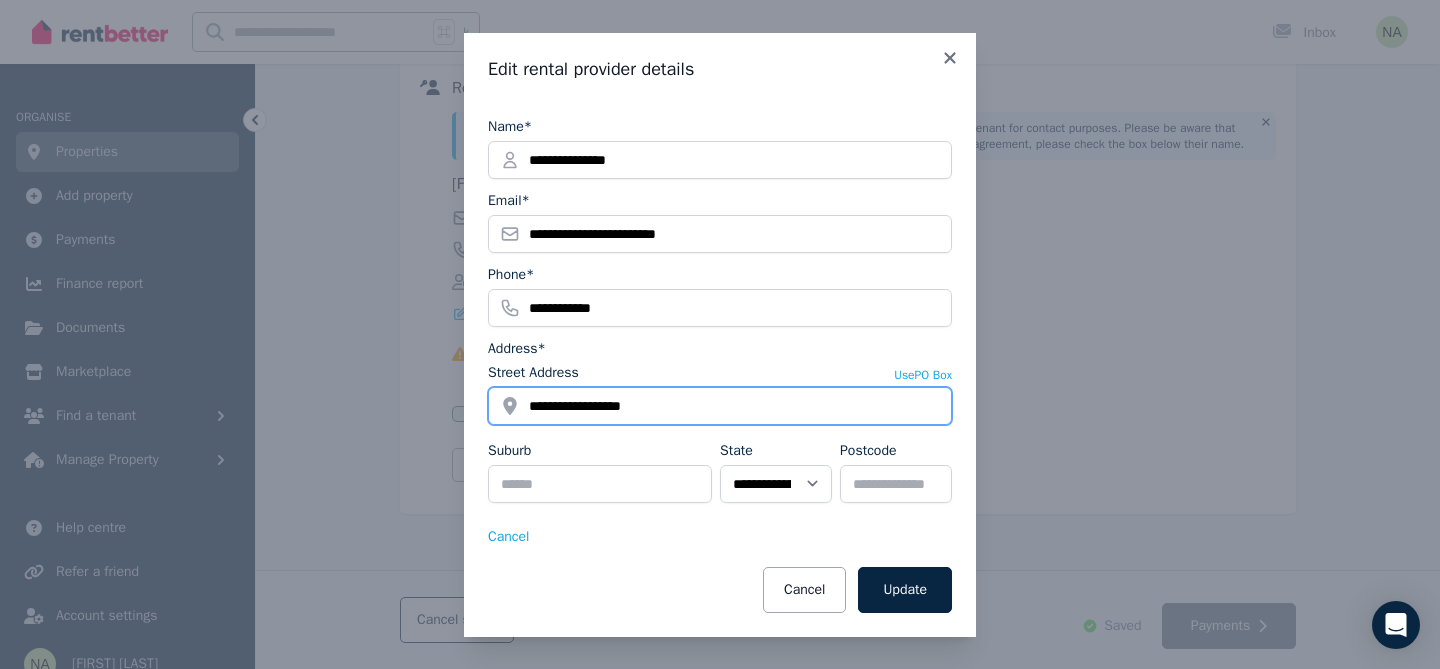 type on "**********" 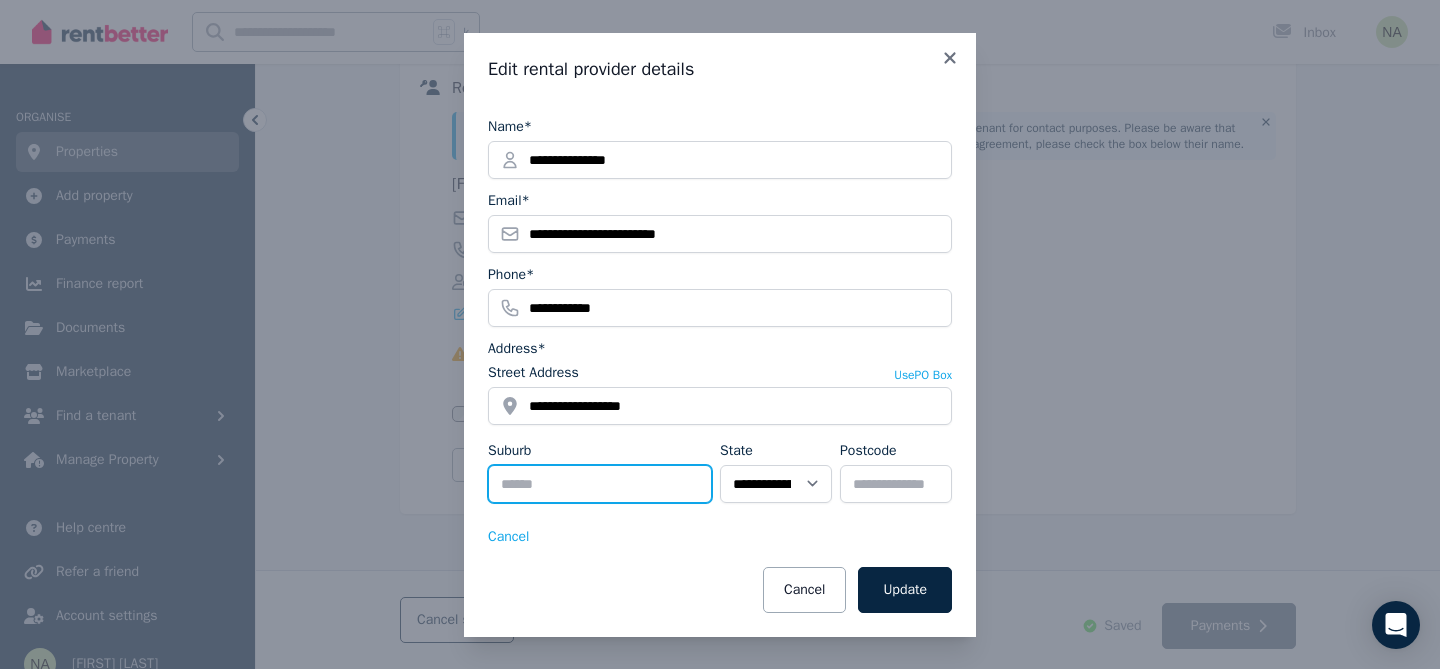 click on "Suburb" at bounding box center (600, 484) 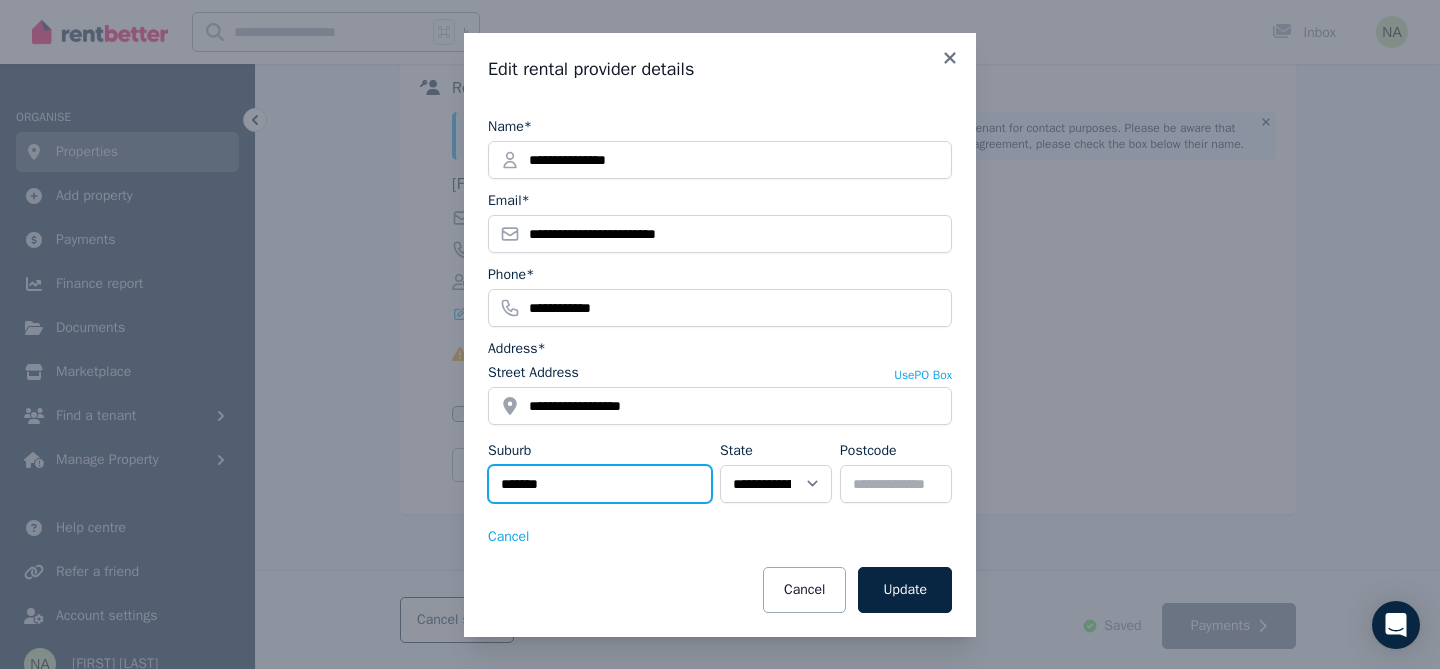 type on "*******" 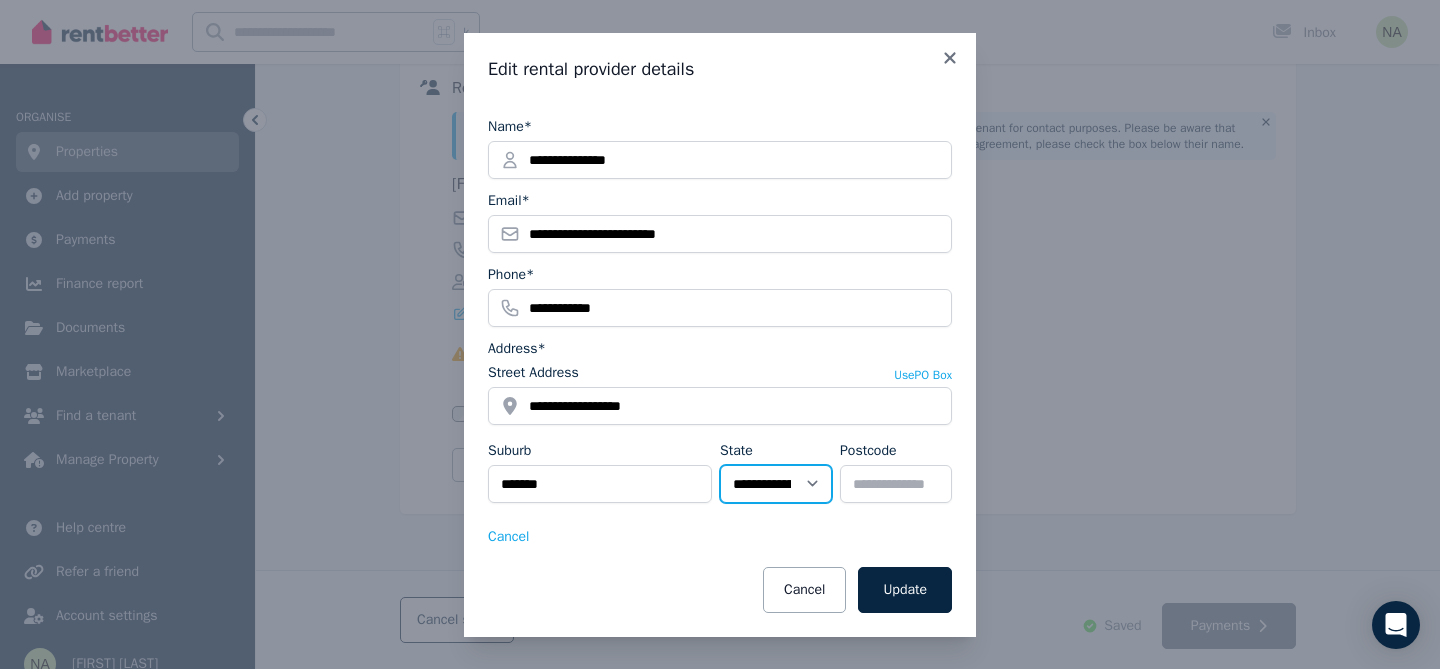 click on "**********" at bounding box center [776, 484] 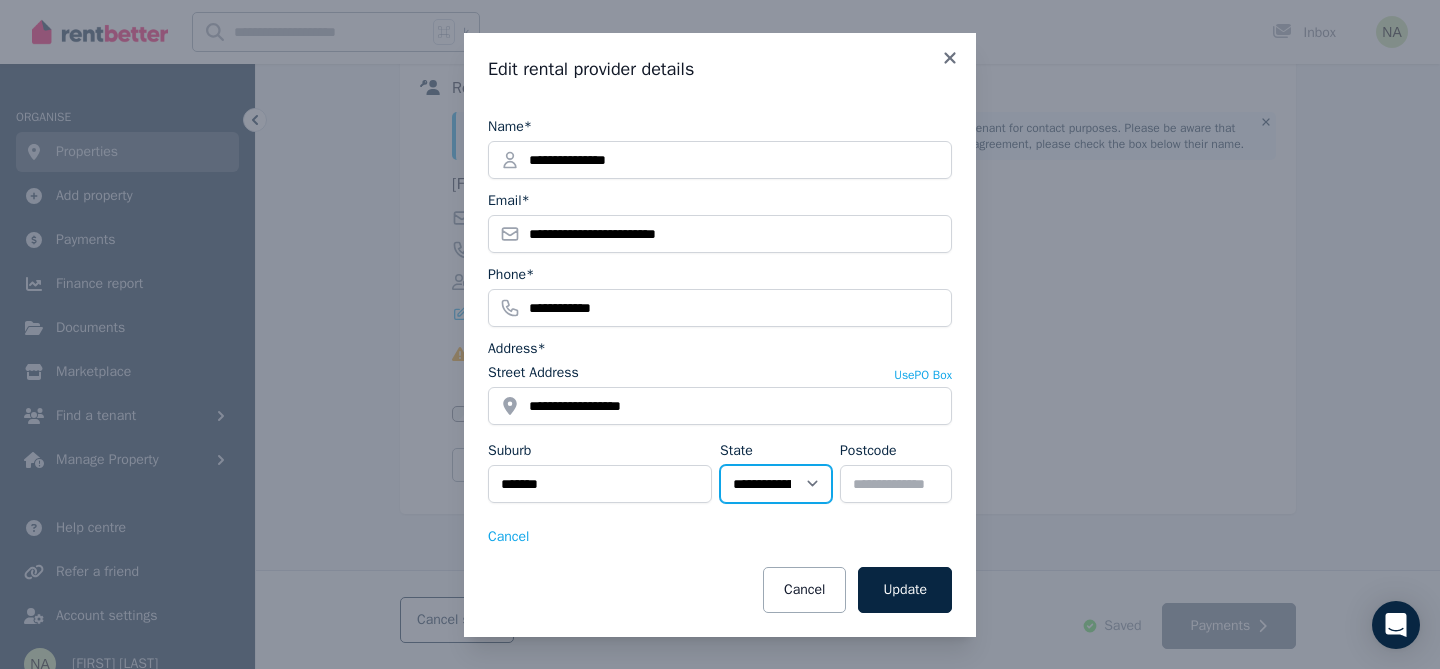 select on "***" 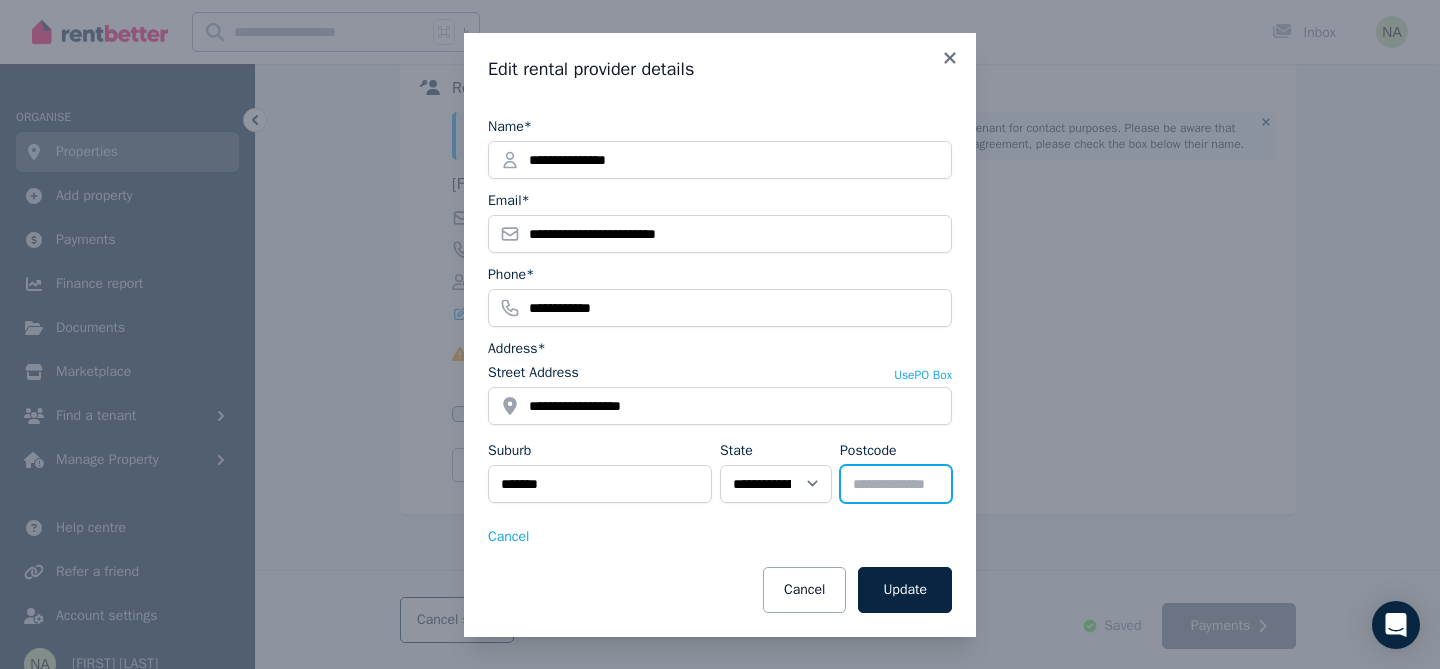 click on "Postcode" at bounding box center (896, 484) 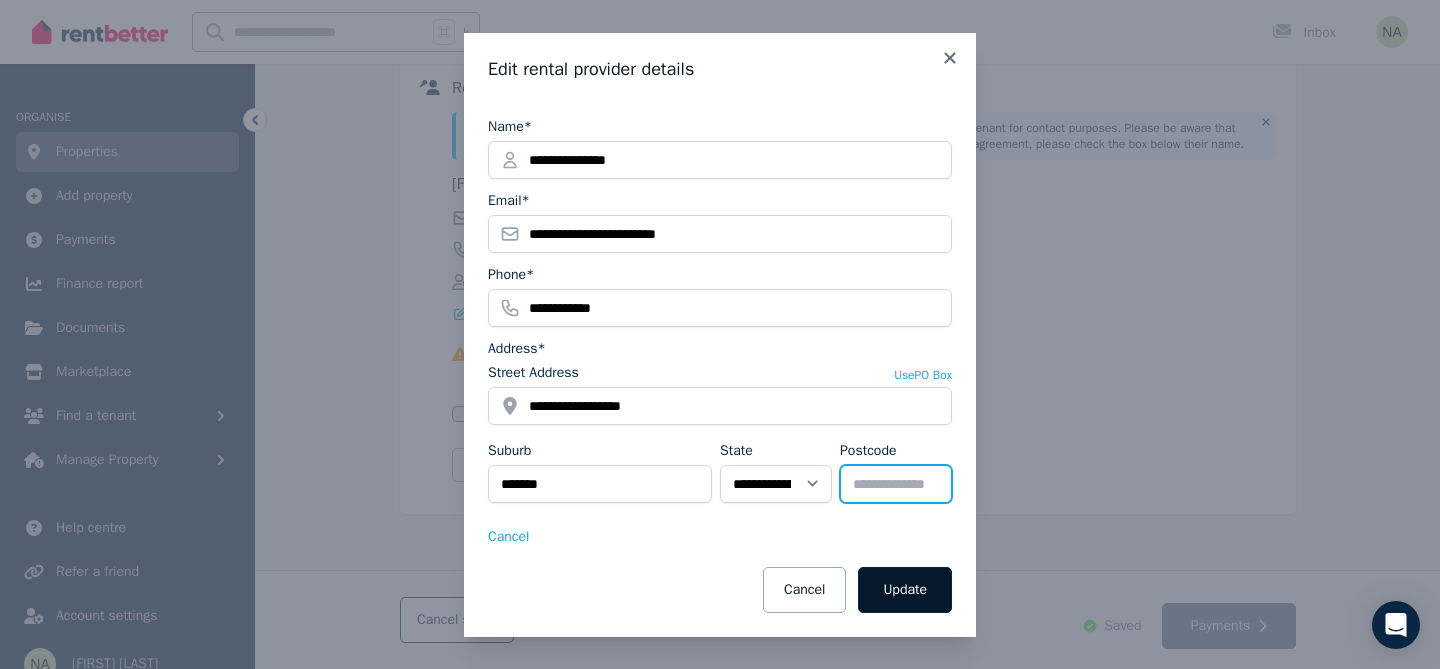 type on "****" 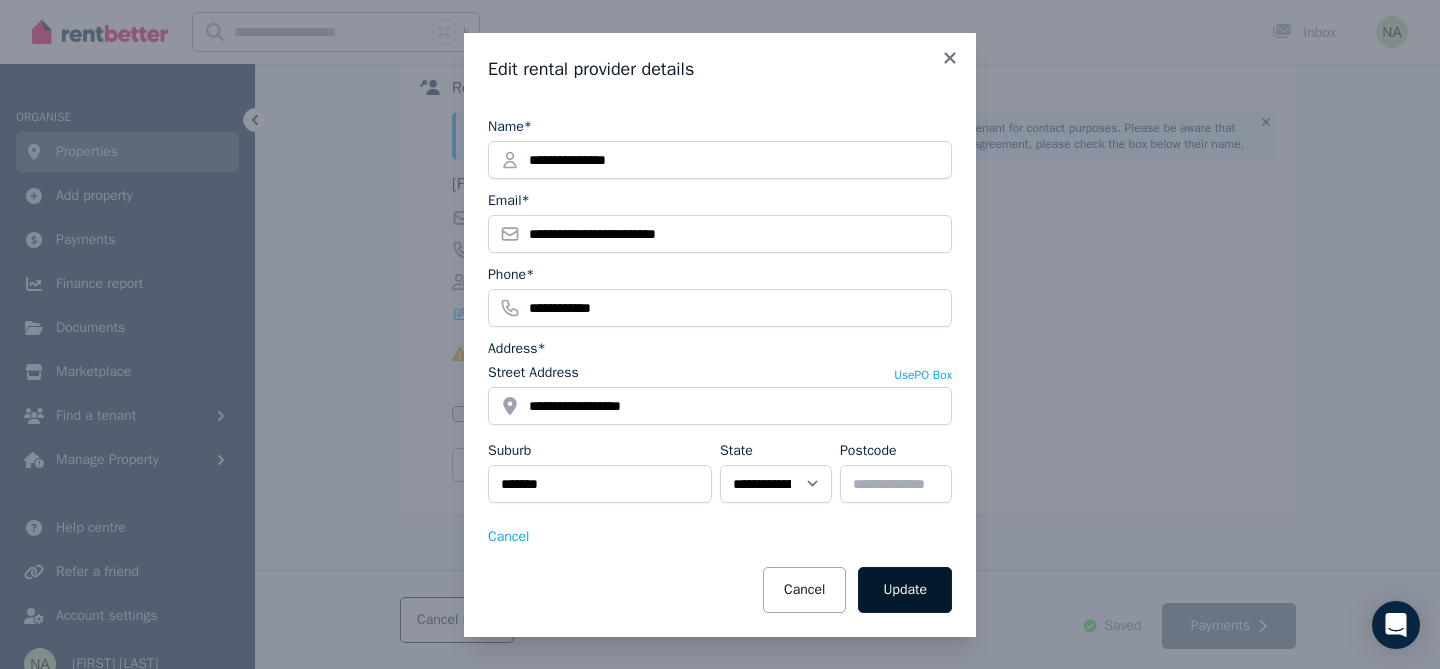 click on "Update" at bounding box center [905, 590] 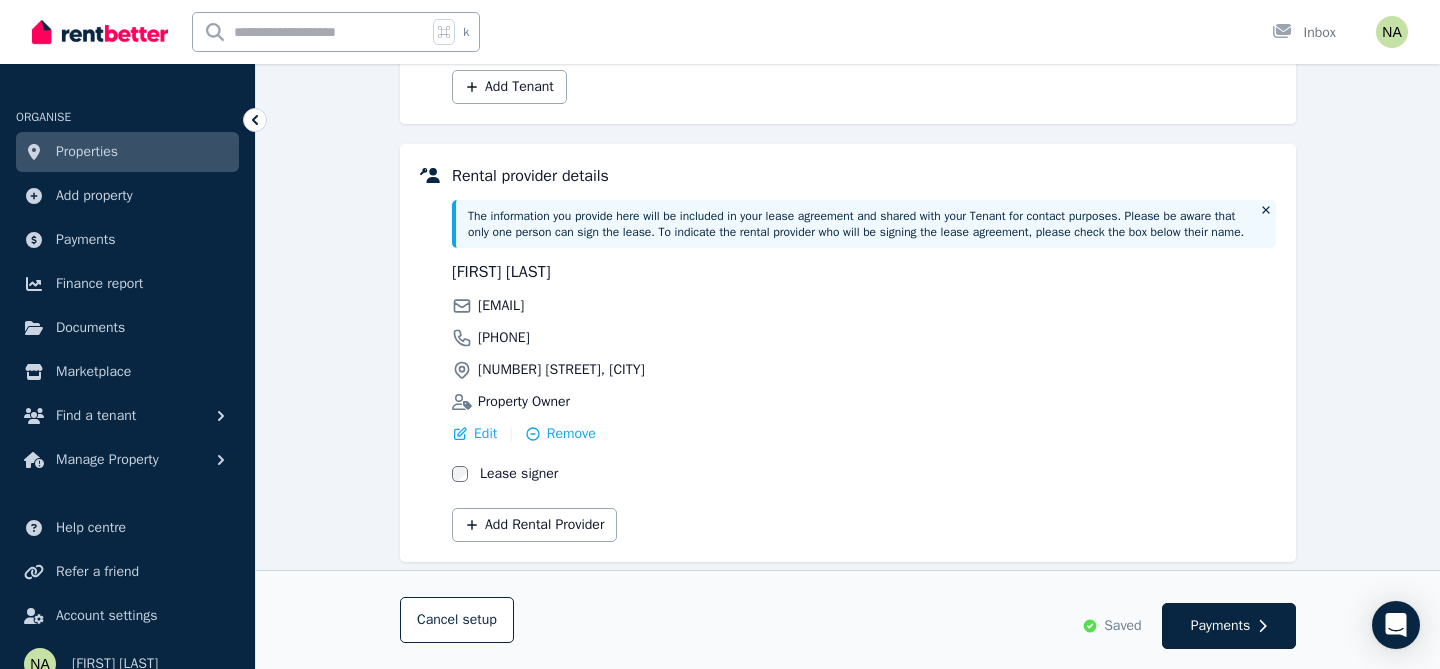 scroll, scrollTop: 378, scrollLeft: 0, axis: vertical 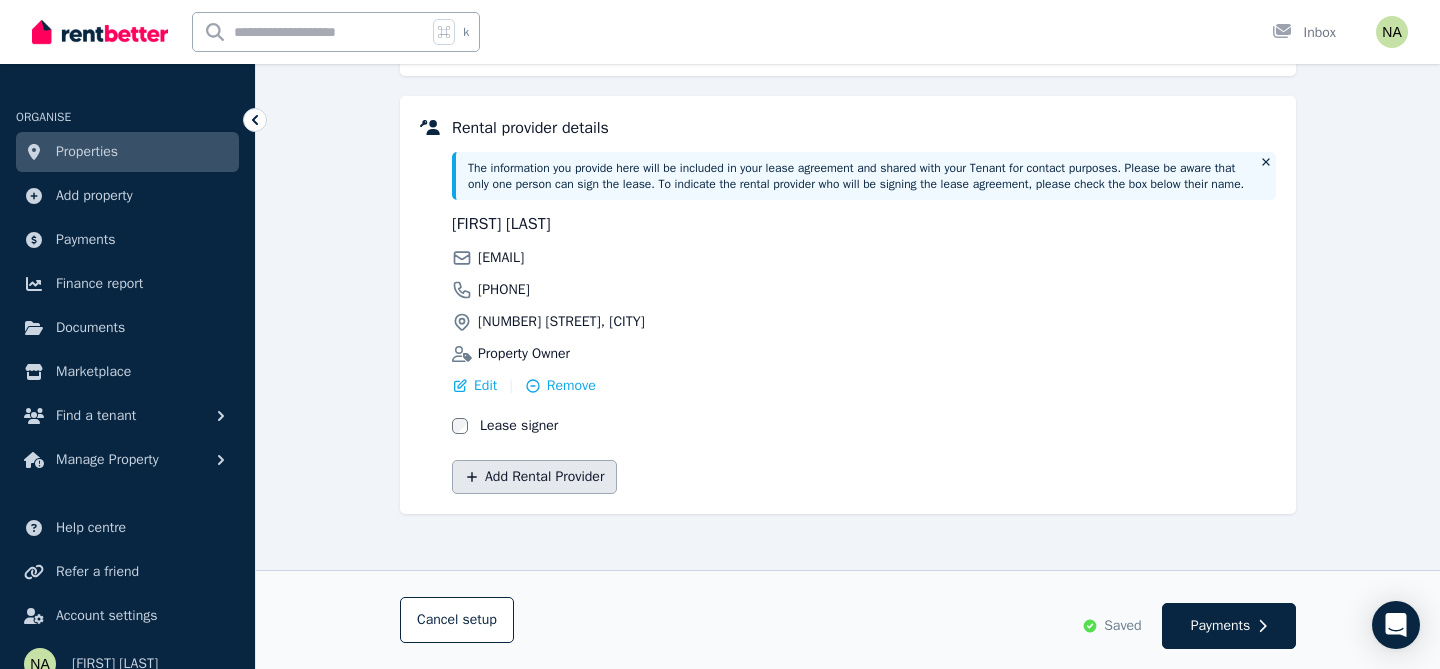 click on "Add Rental Provider" at bounding box center [534, 477] 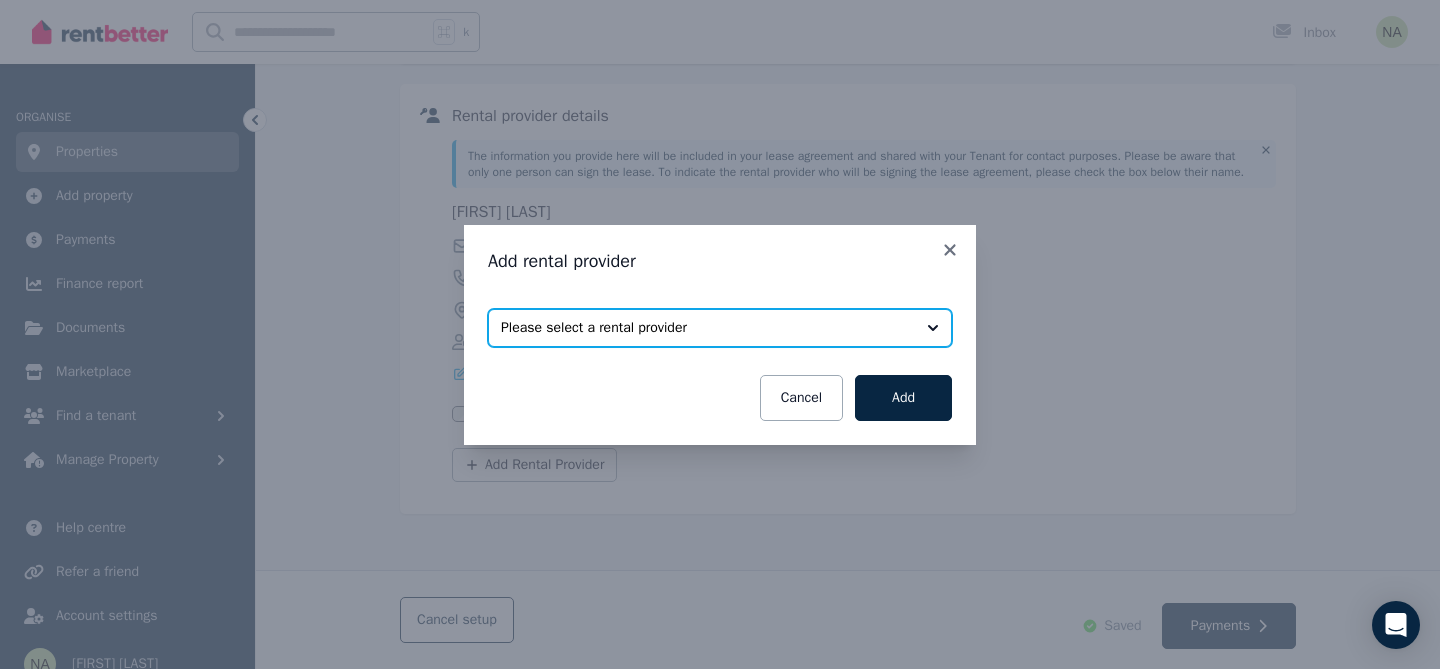 click on "Please select a rental provider" at bounding box center [706, 328] 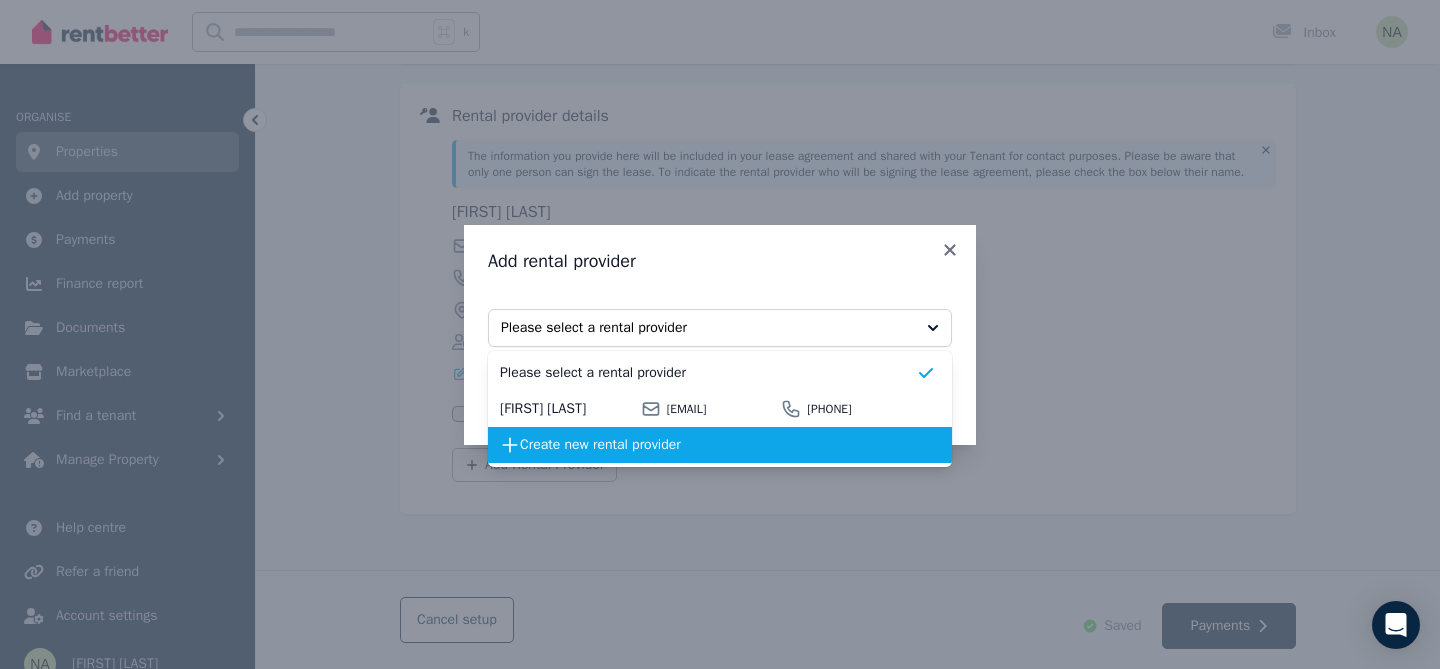 click on "Create new rental provider" at bounding box center [718, 445] 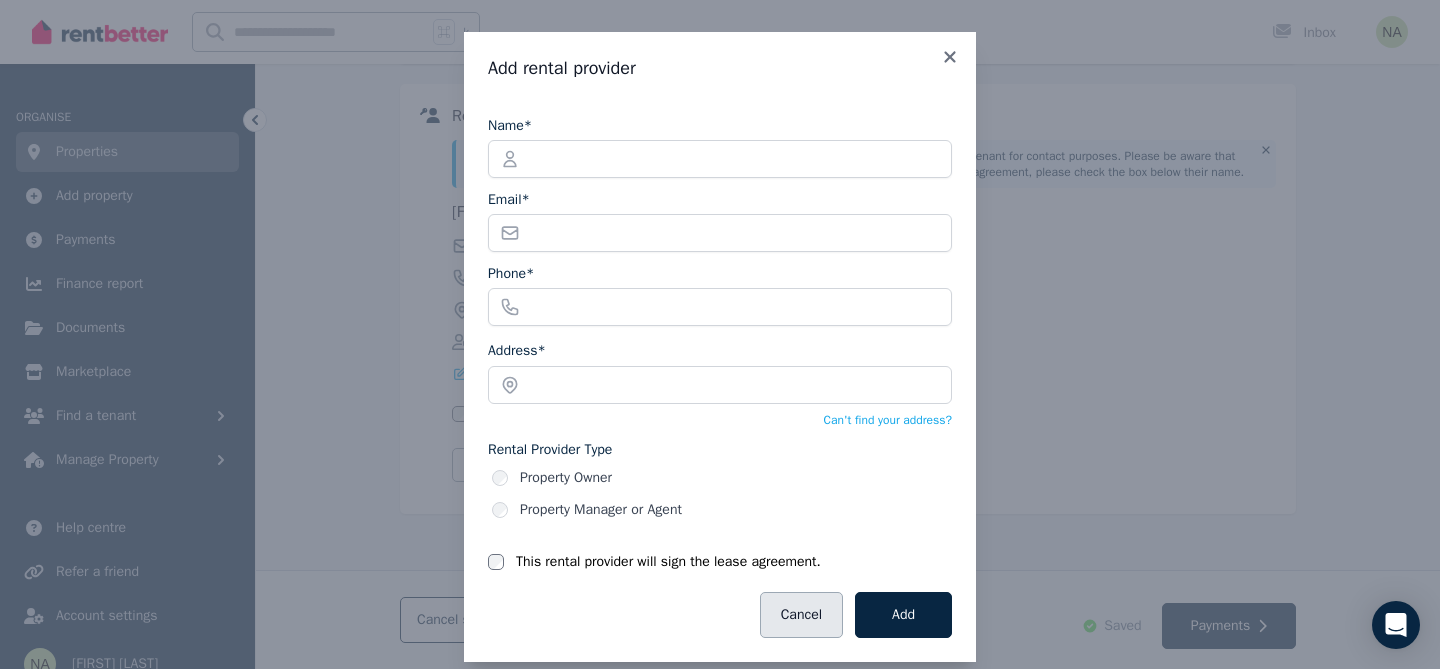 click on "Cancel" at bounding box center (801, 615) 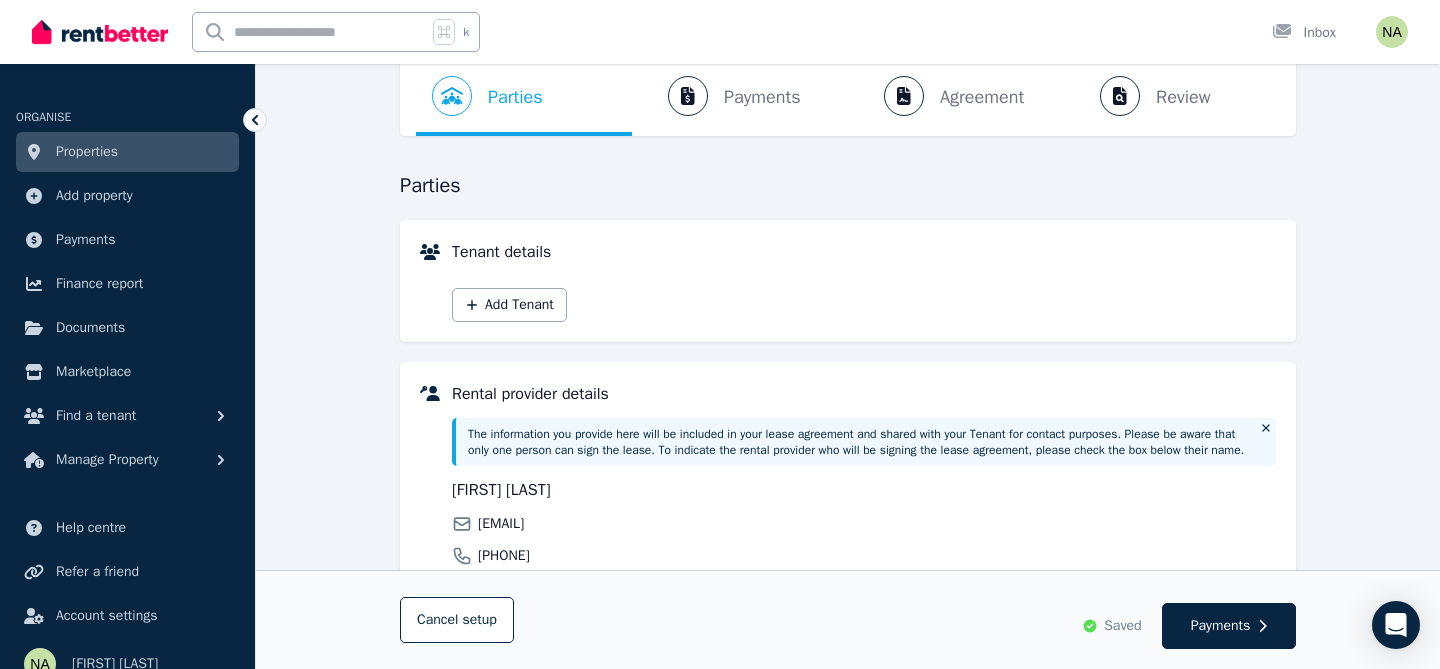 scroll, scrollTop: 94, scrollLeft: 0, axis: vertical 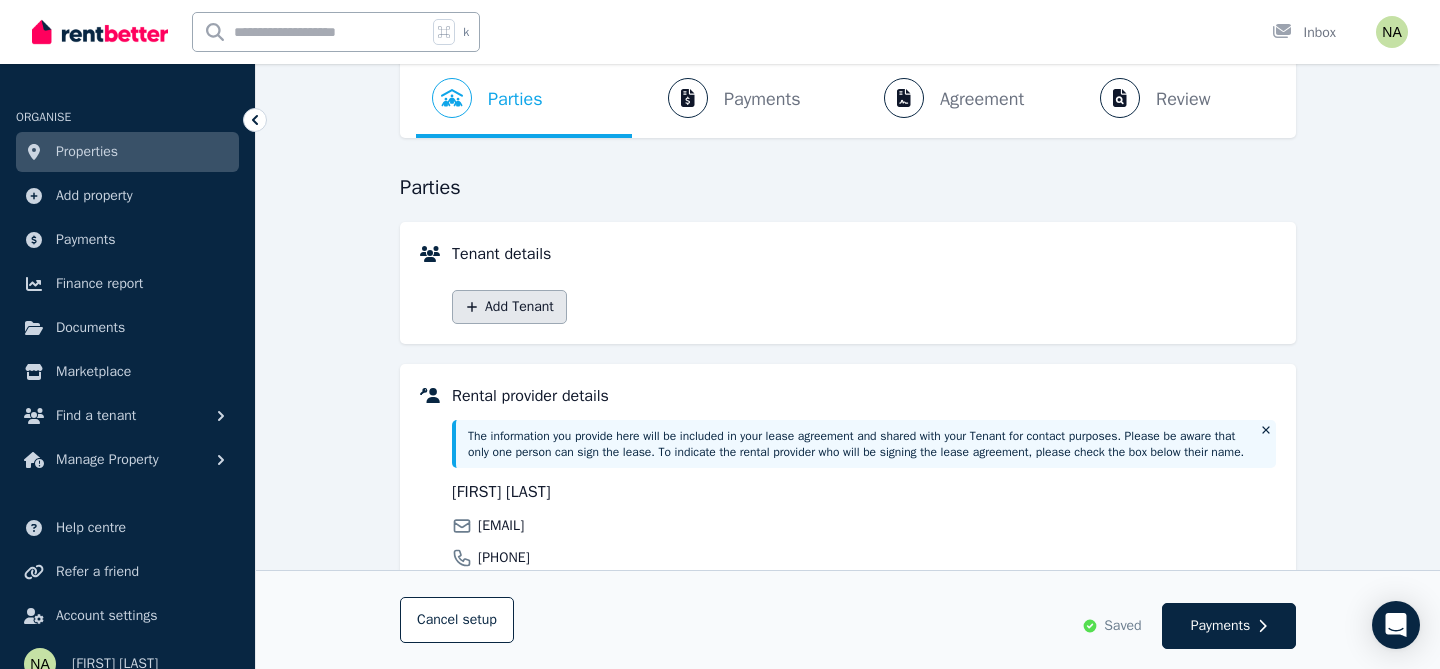 click on "Add Tenant" at bounding box center (509, 307) 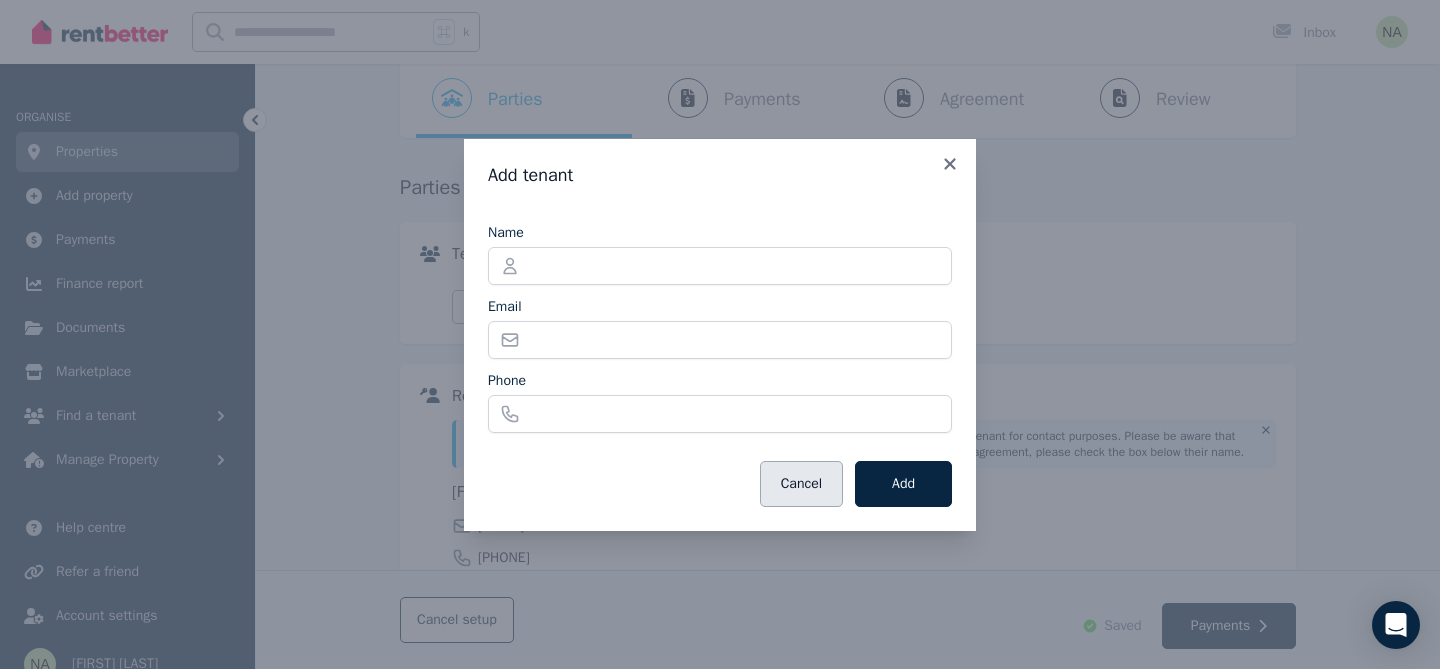 click on "Cancel" at bounding box center [801, 484] 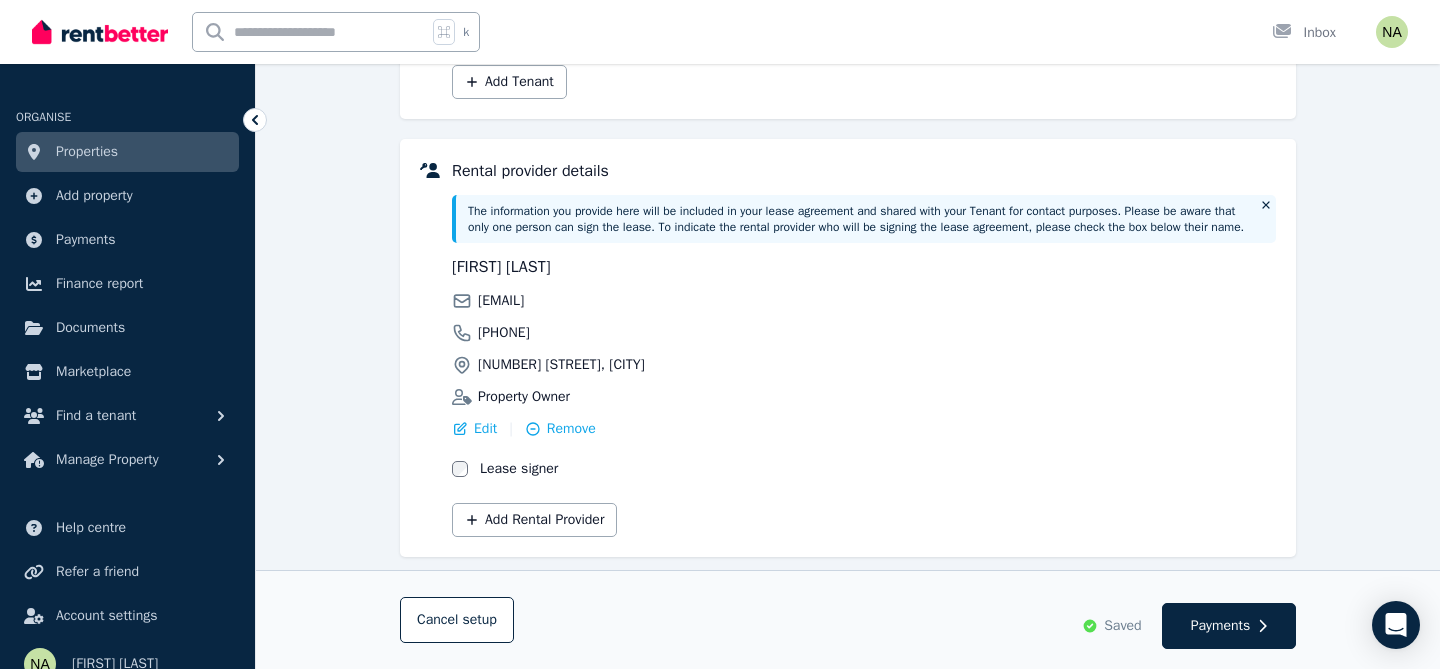 scroll, scrollTop: 305, scrollLeft: 0, axis: vertical 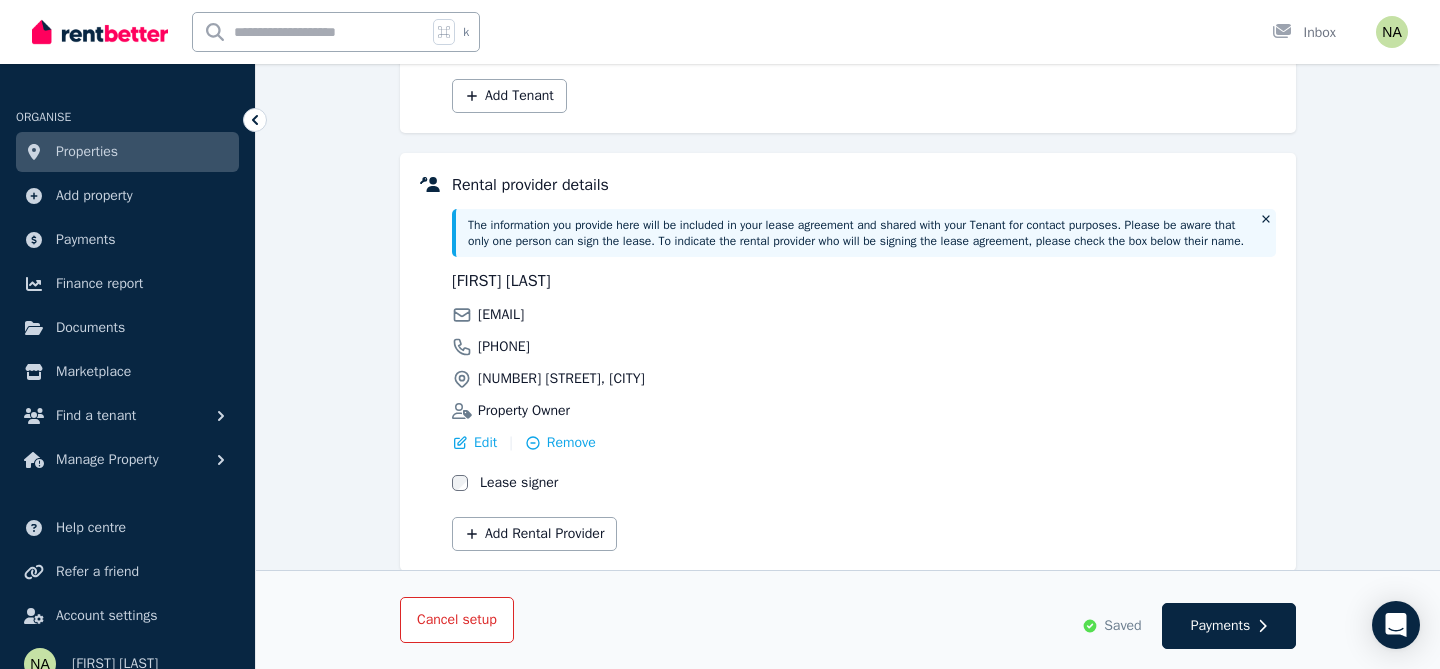 click on "Cancel setup" at bounding box center (457, 620) 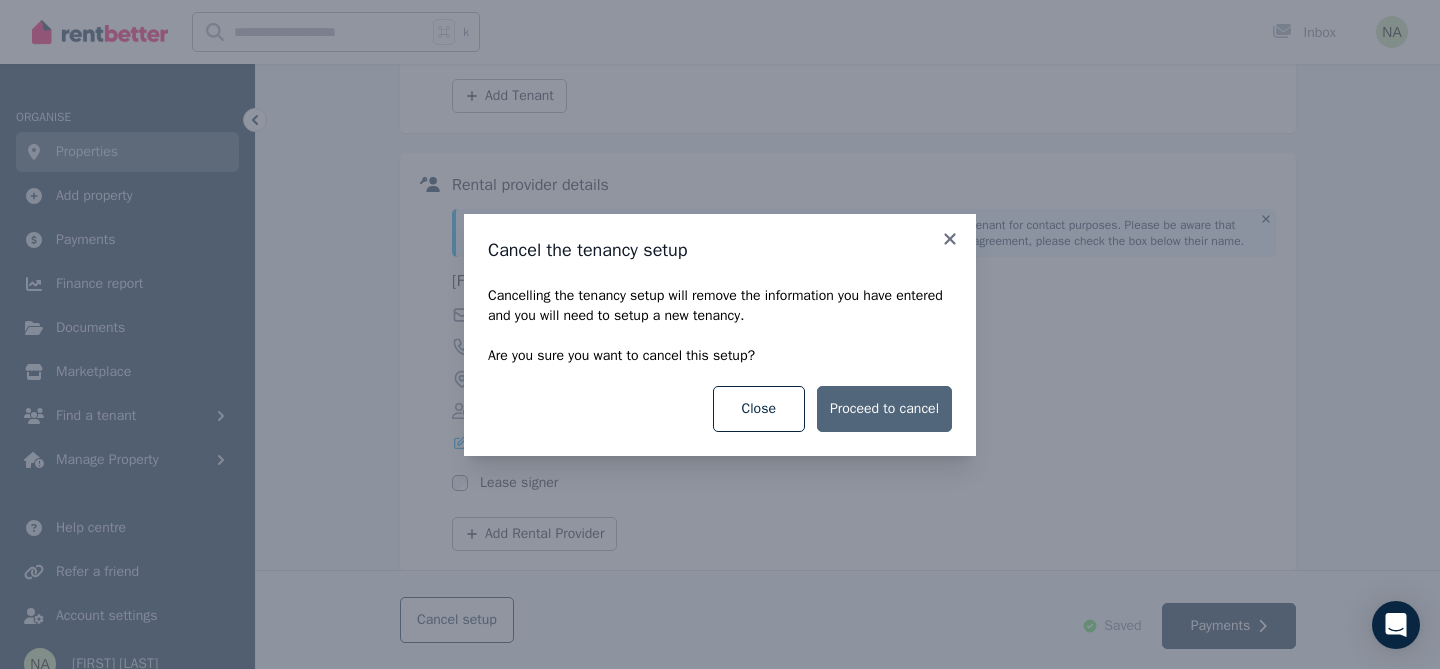 click on "Proceed to cancel" at bounding box center [884, 409] 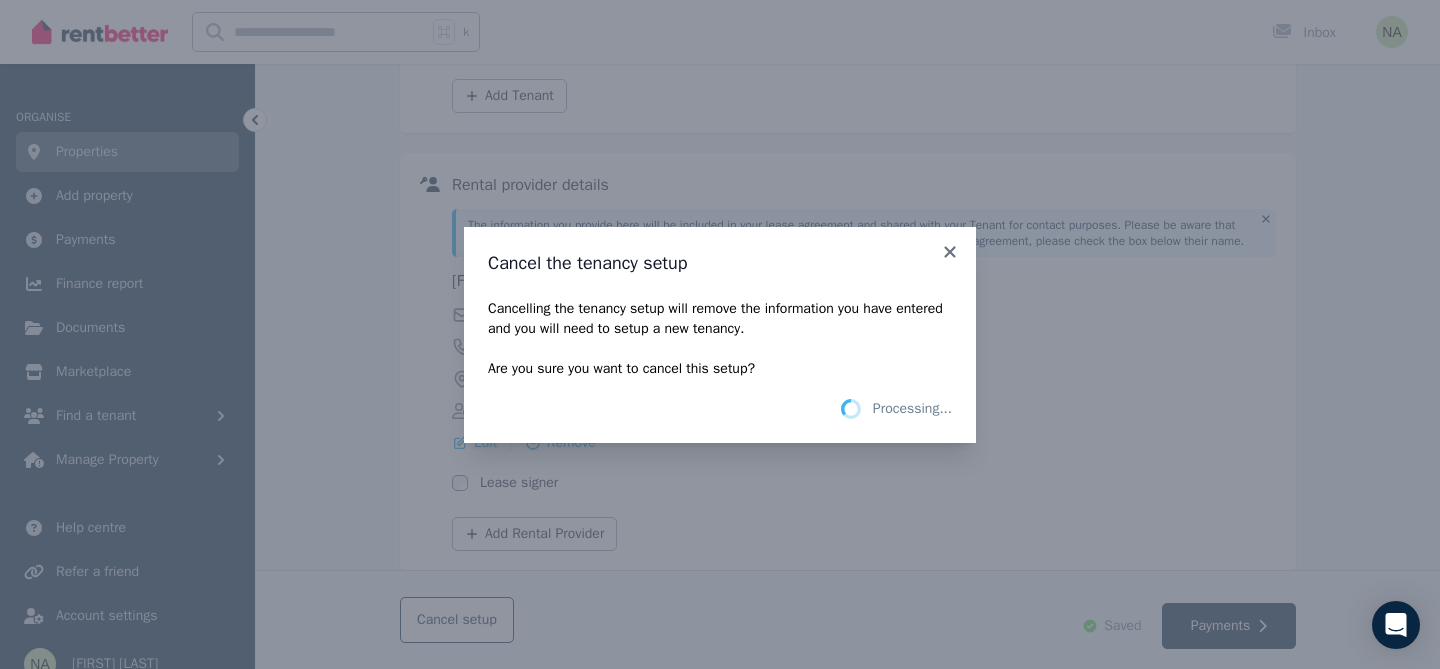 scroll, scrollTop: 0, scrollLeft: 0, axis: both 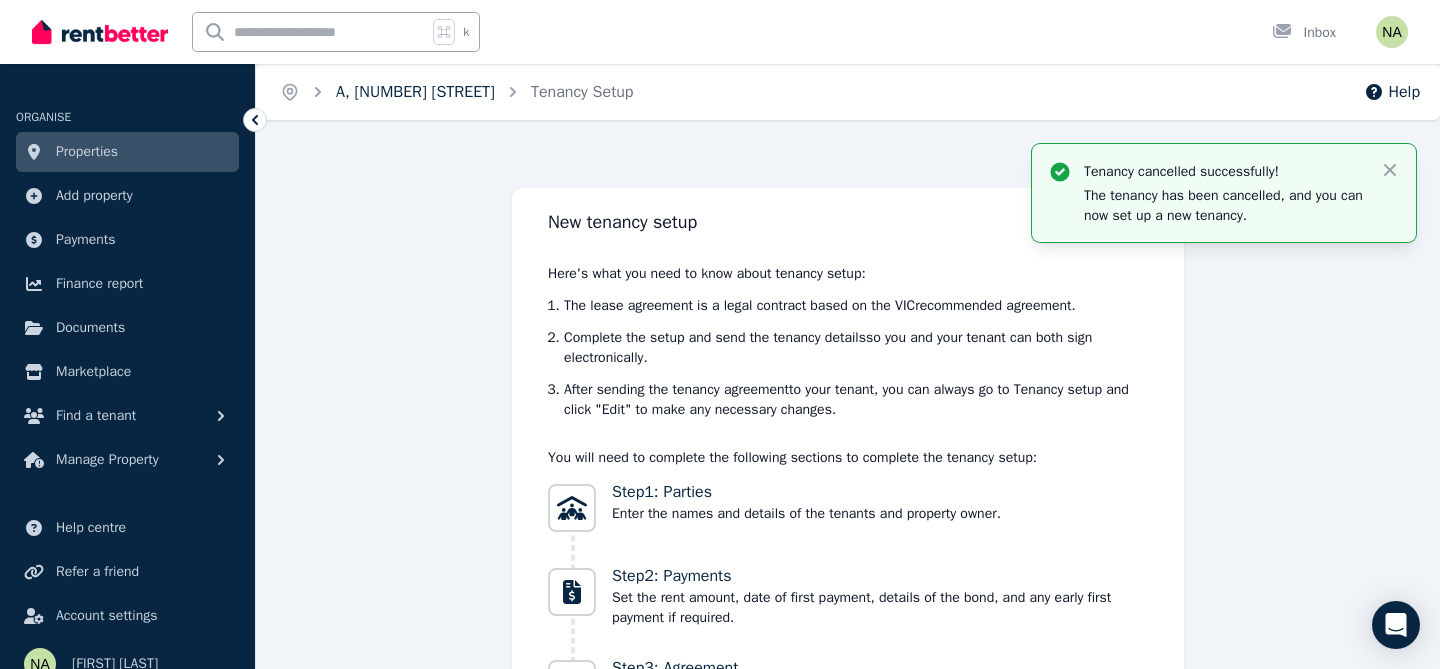 click on "A, 84 Little Myers St" at bounding box center (415, 92) 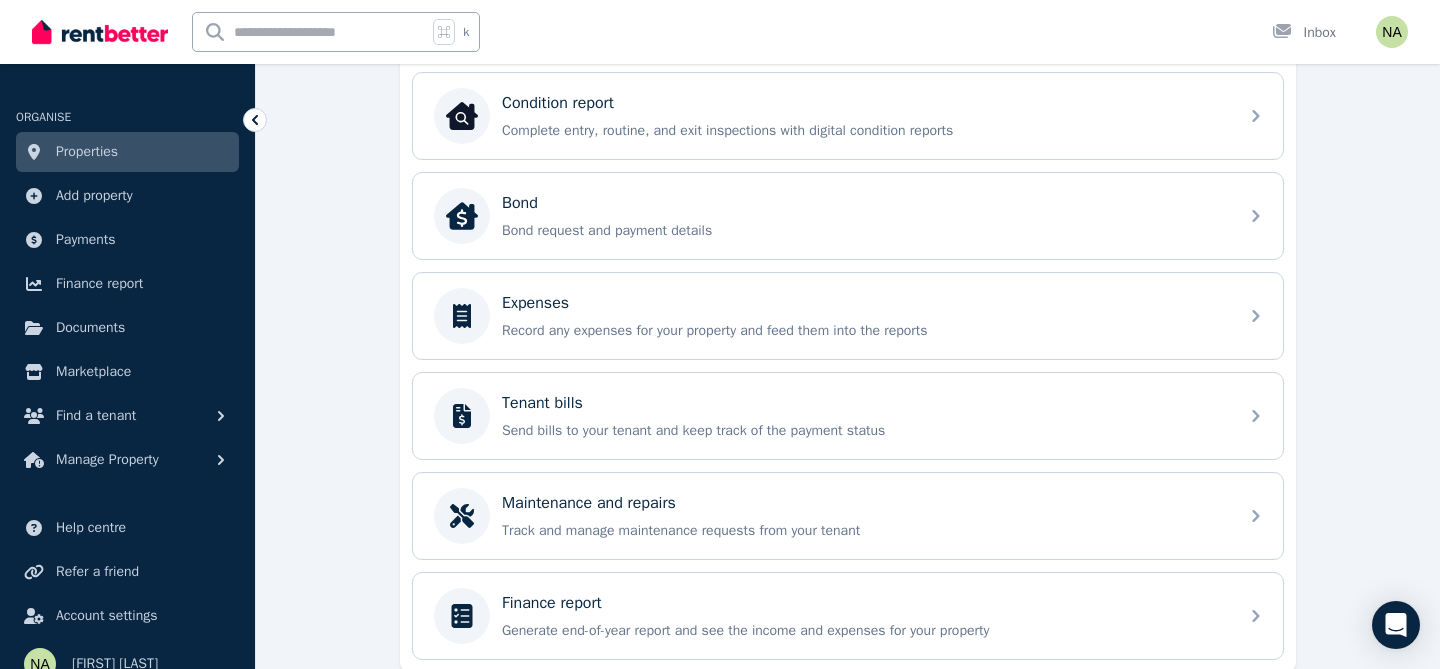 scroll, scrollTop: 662, scrollLeft: 0, axis: vertical 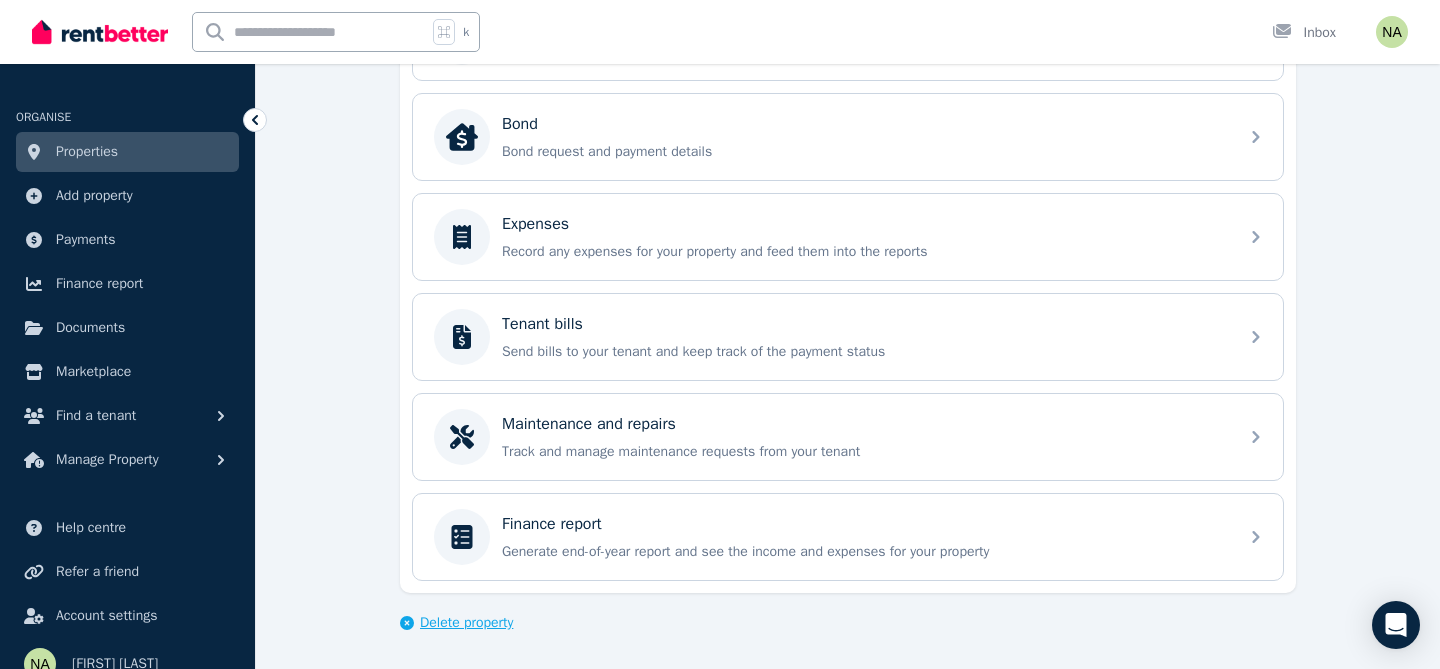 click on "Delete property" at bounding box center [466, 623] 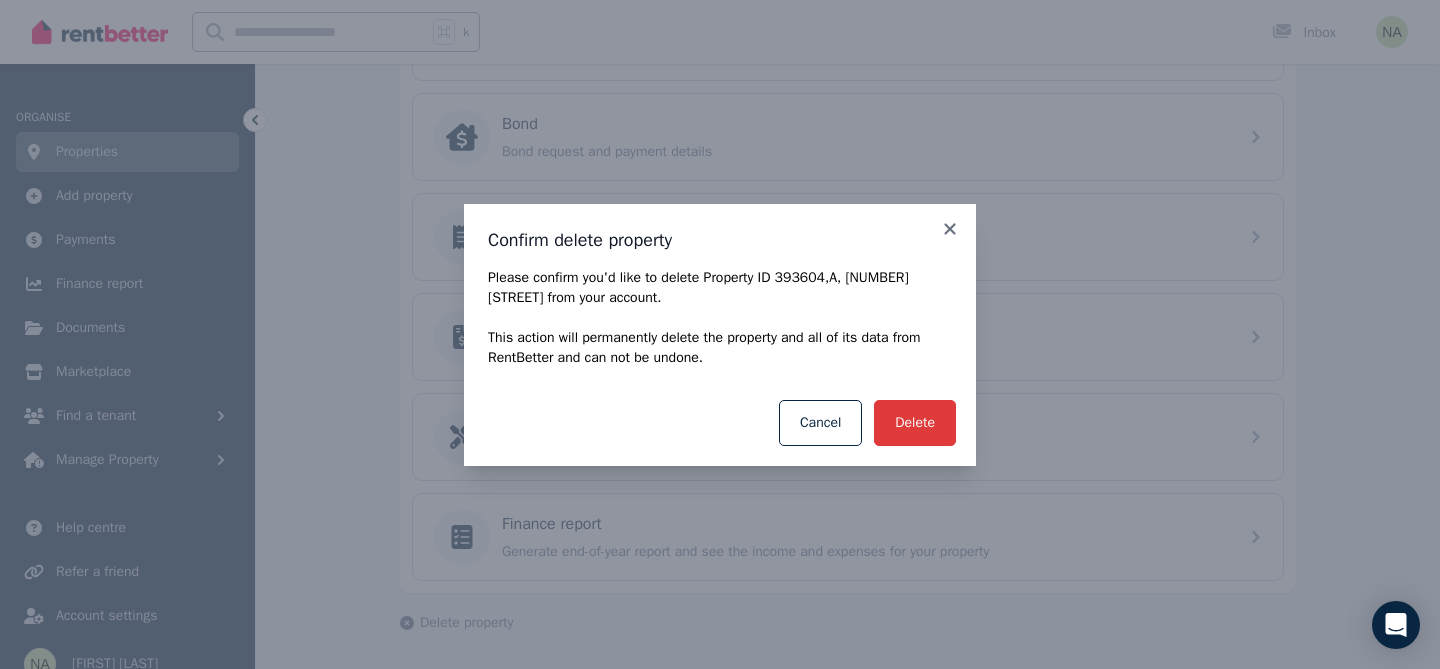 click on "Delete" at bounding box center (915, 423) 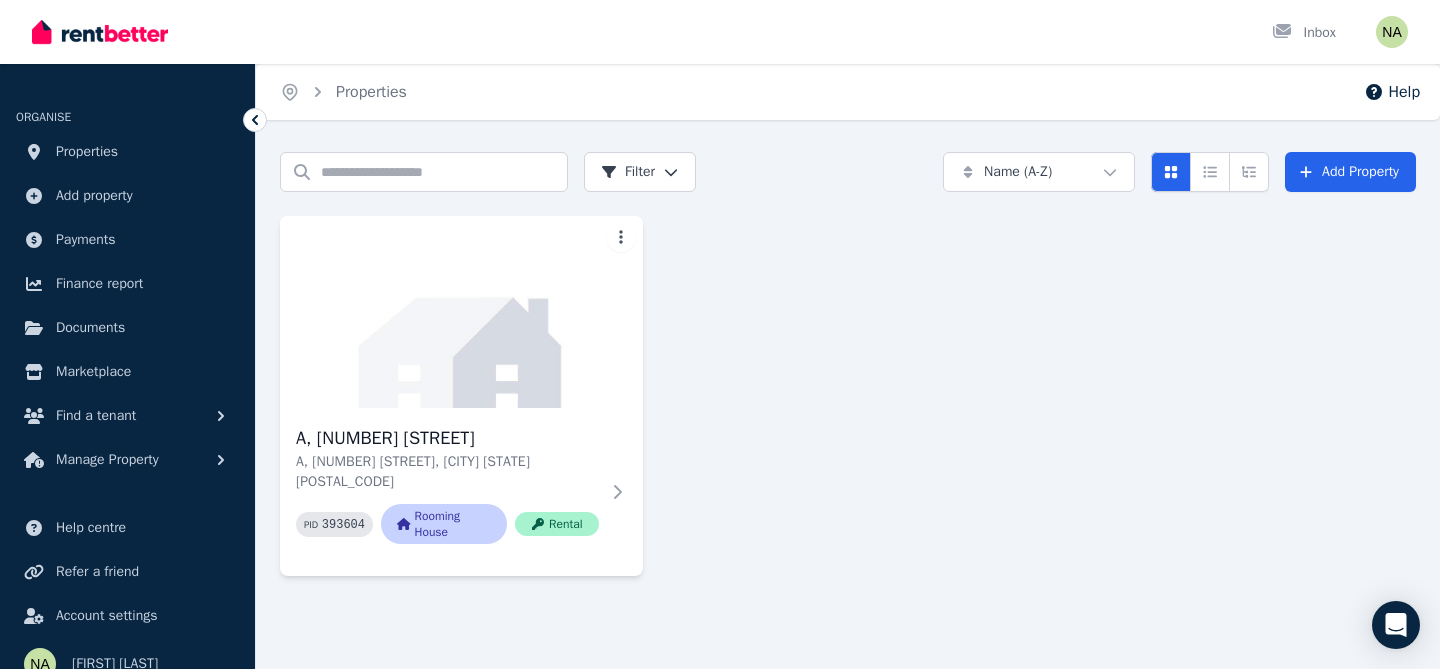 scroll, scrollTop: 0, scrollLeft: 0, axis: both 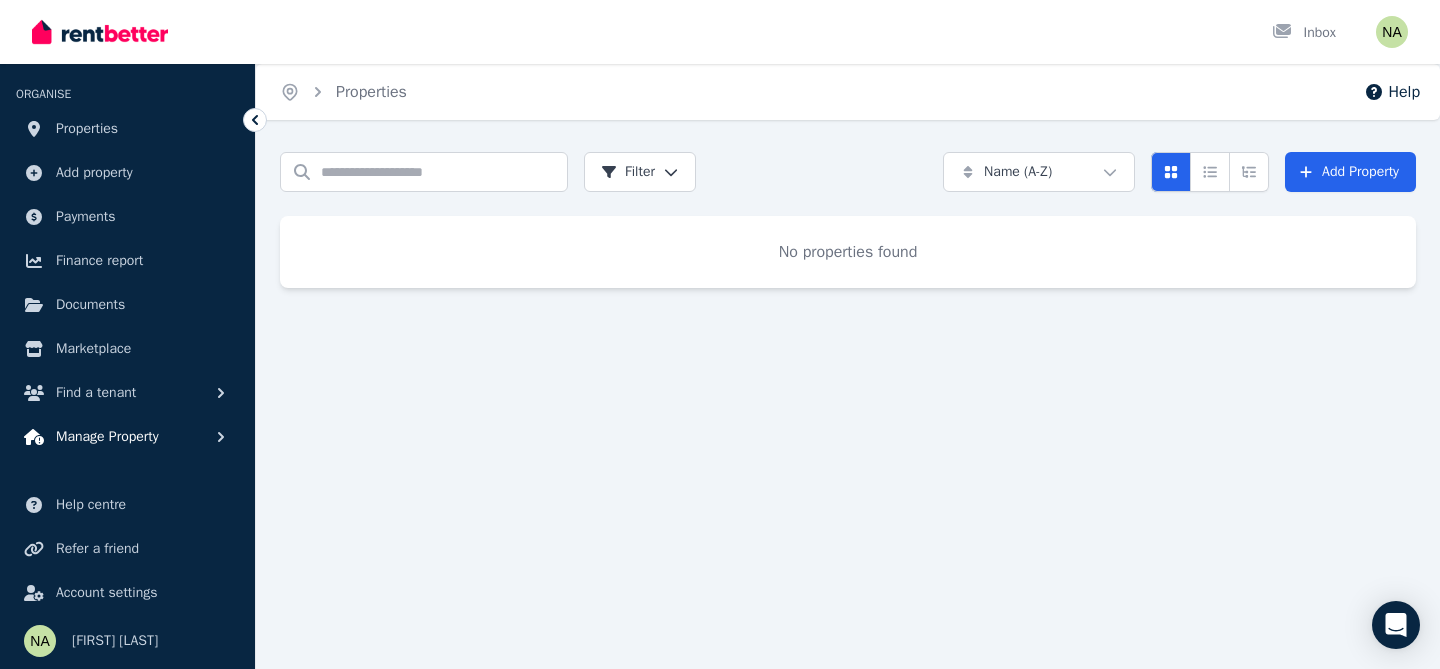 click on "Manage Property" at bounding box center (107, 437) 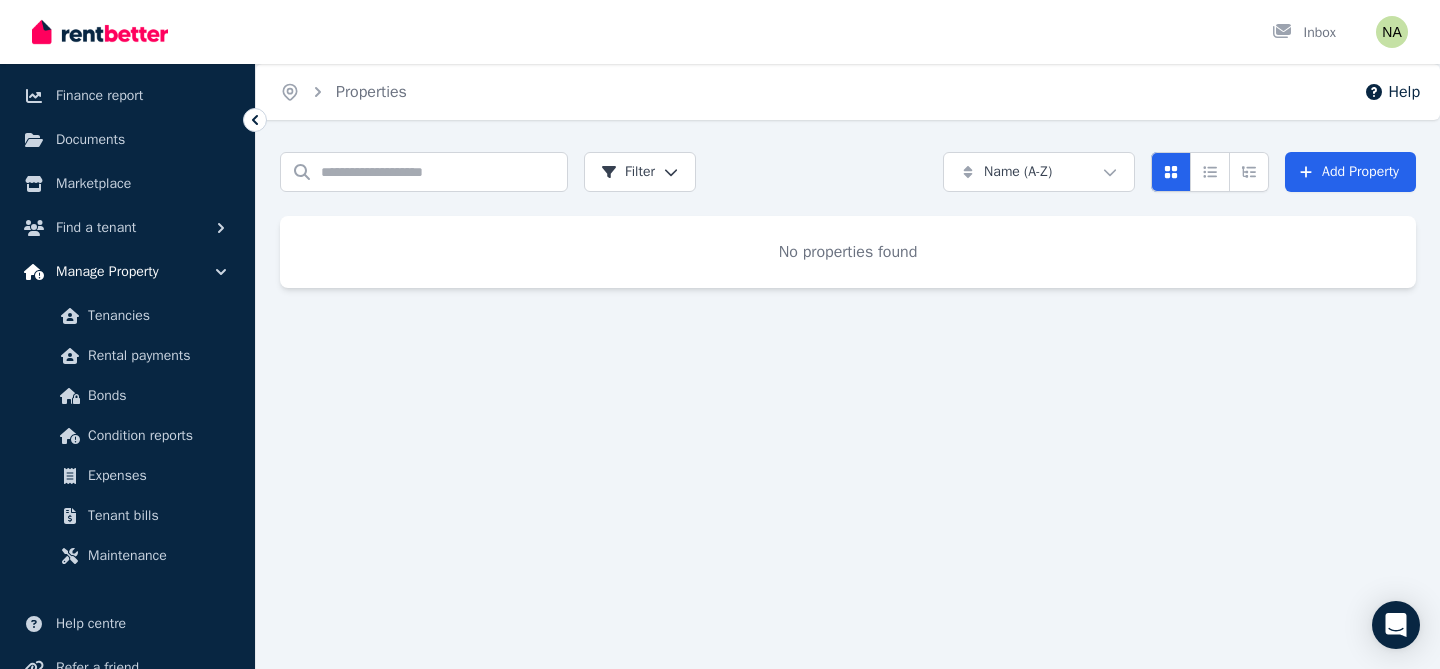 scroll, scrollTop: 199, scrollLeft: 0, axis: vertical 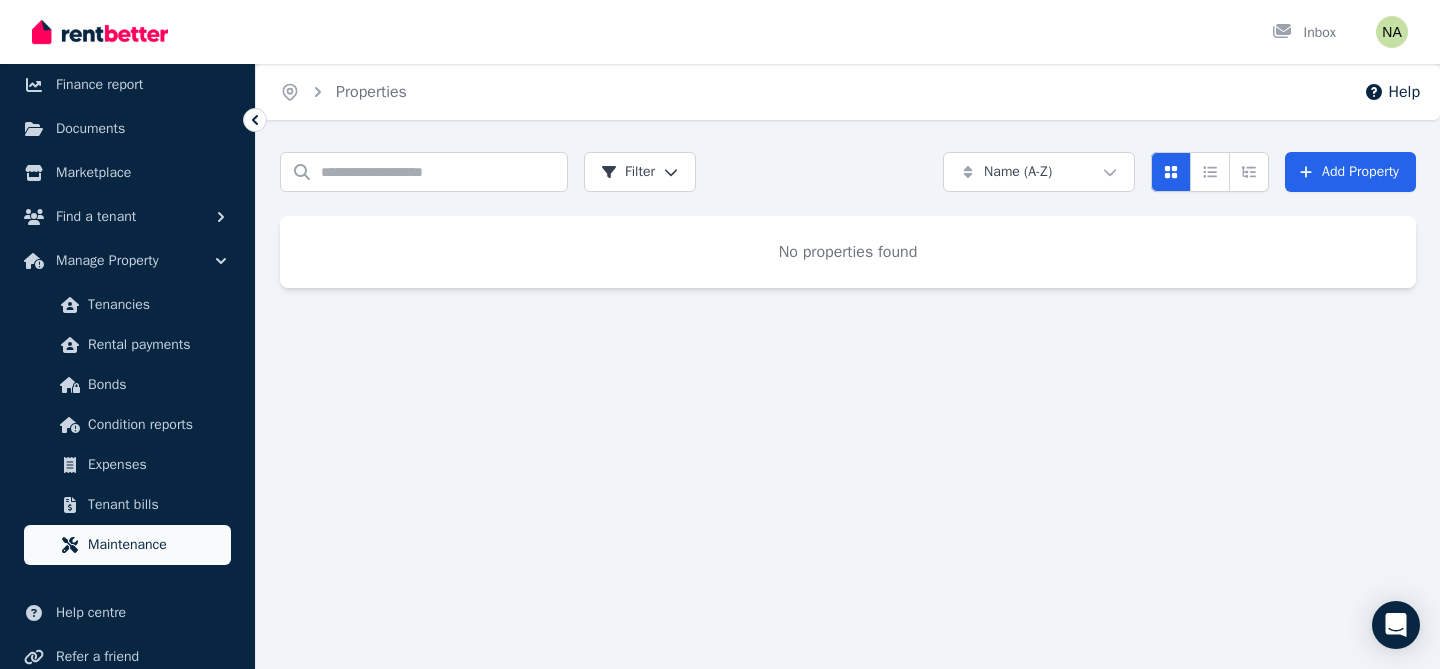 click on "Maintenance" at bounding box center [155, 545] 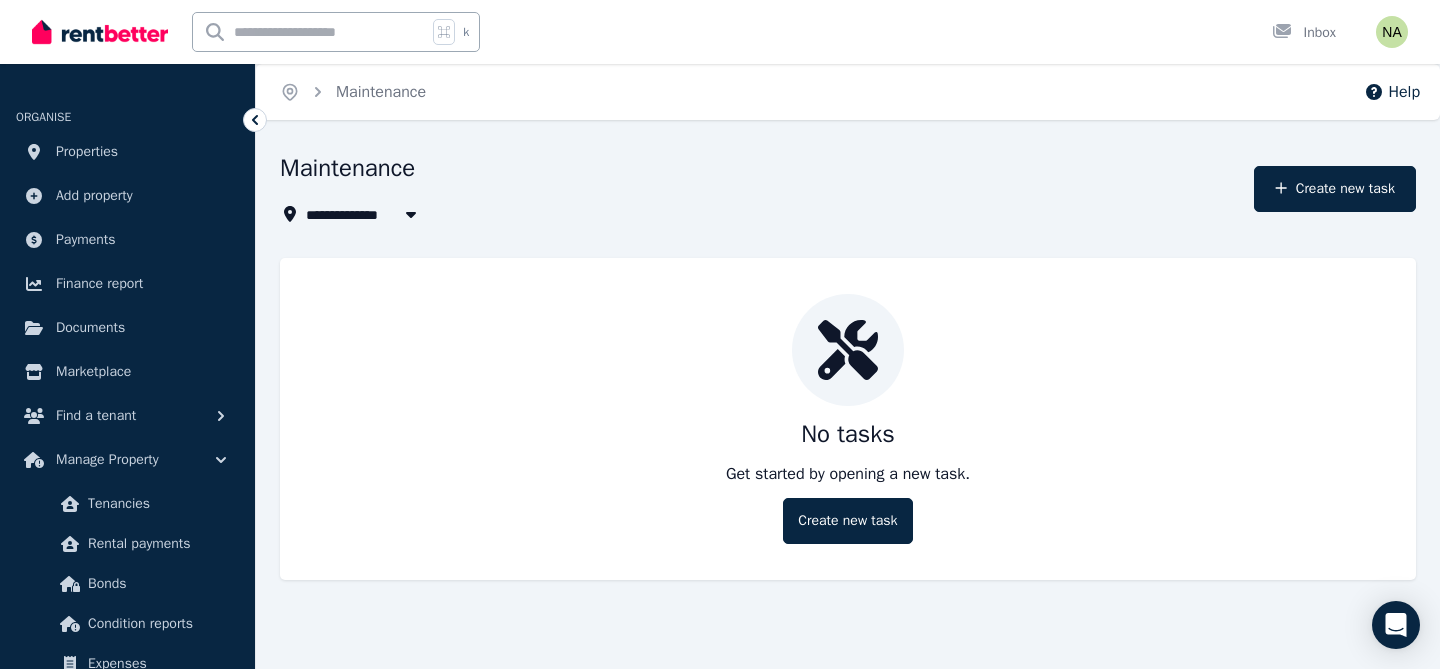 click at bounding box center [100, 32] 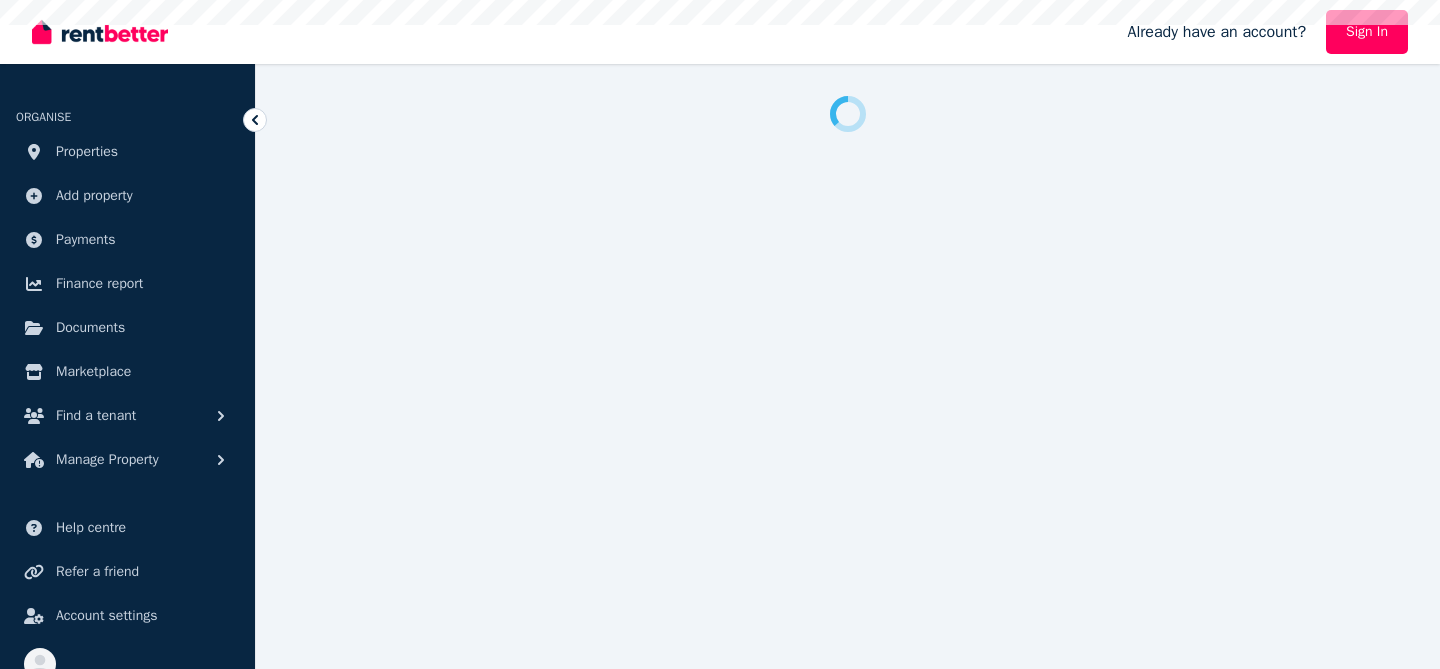 scroll, scrollTop: 0, scrollLeft: 0, axis: both 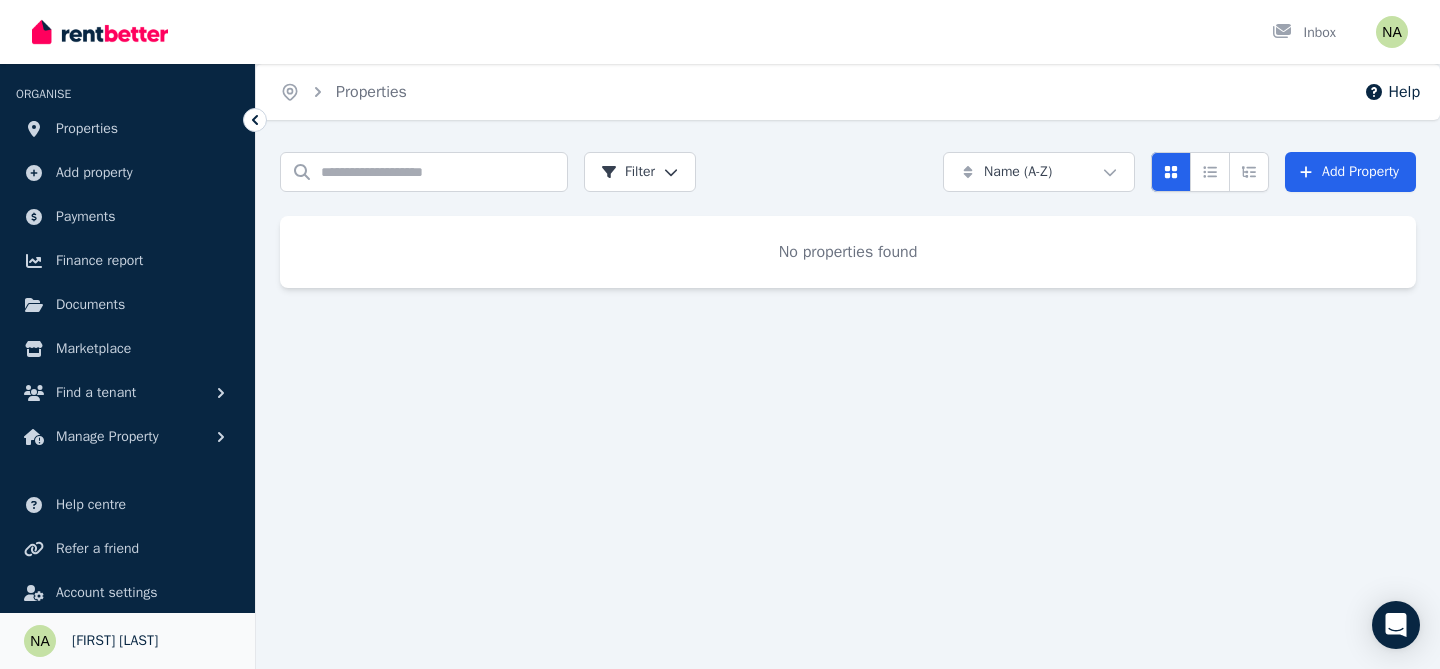 click at bounding box center (40, 641) 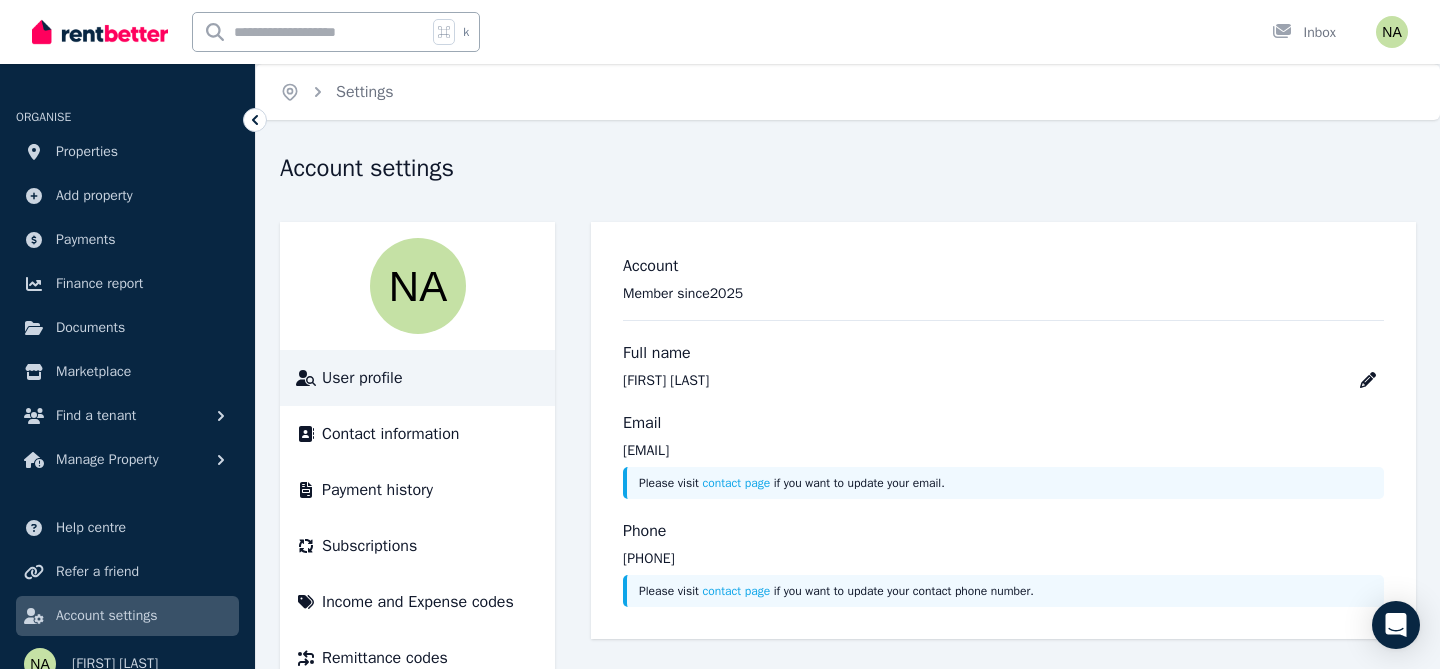 scroll, scrollTop: 53, scrollLeft: 0, axis: vertical 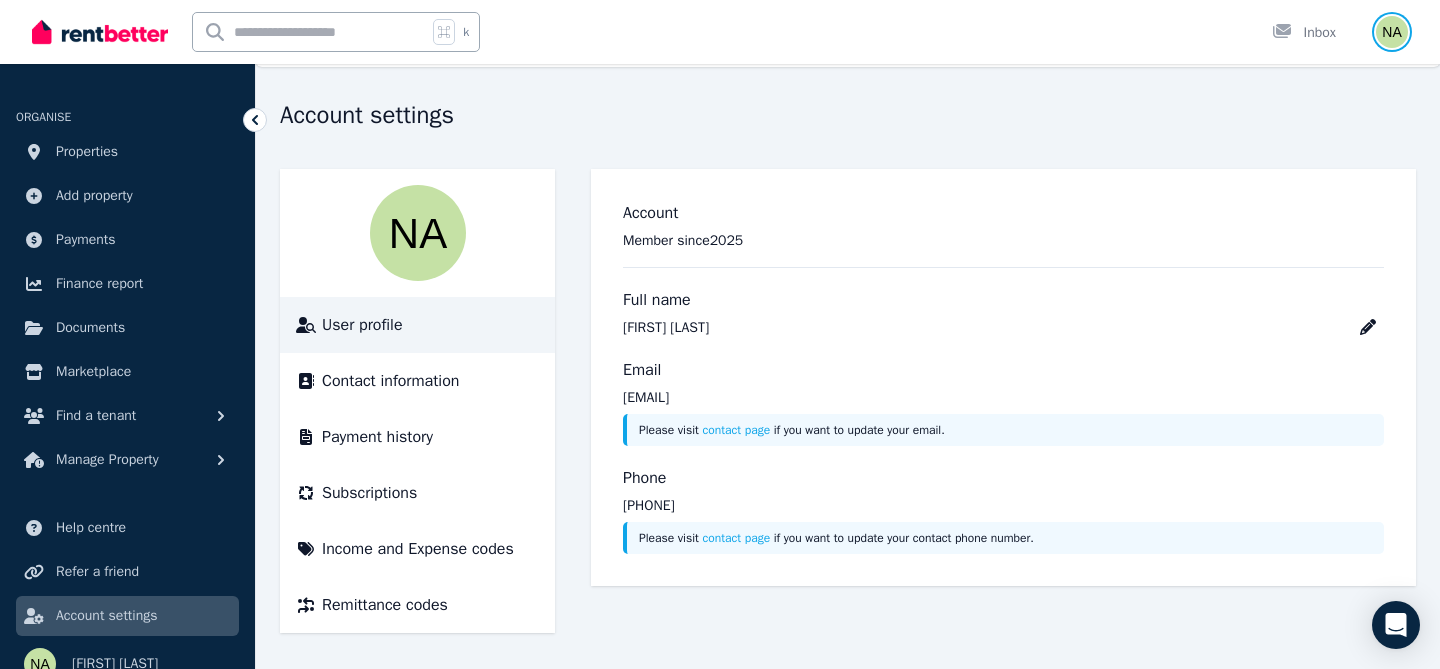 click at bounding box center [1392, 32] 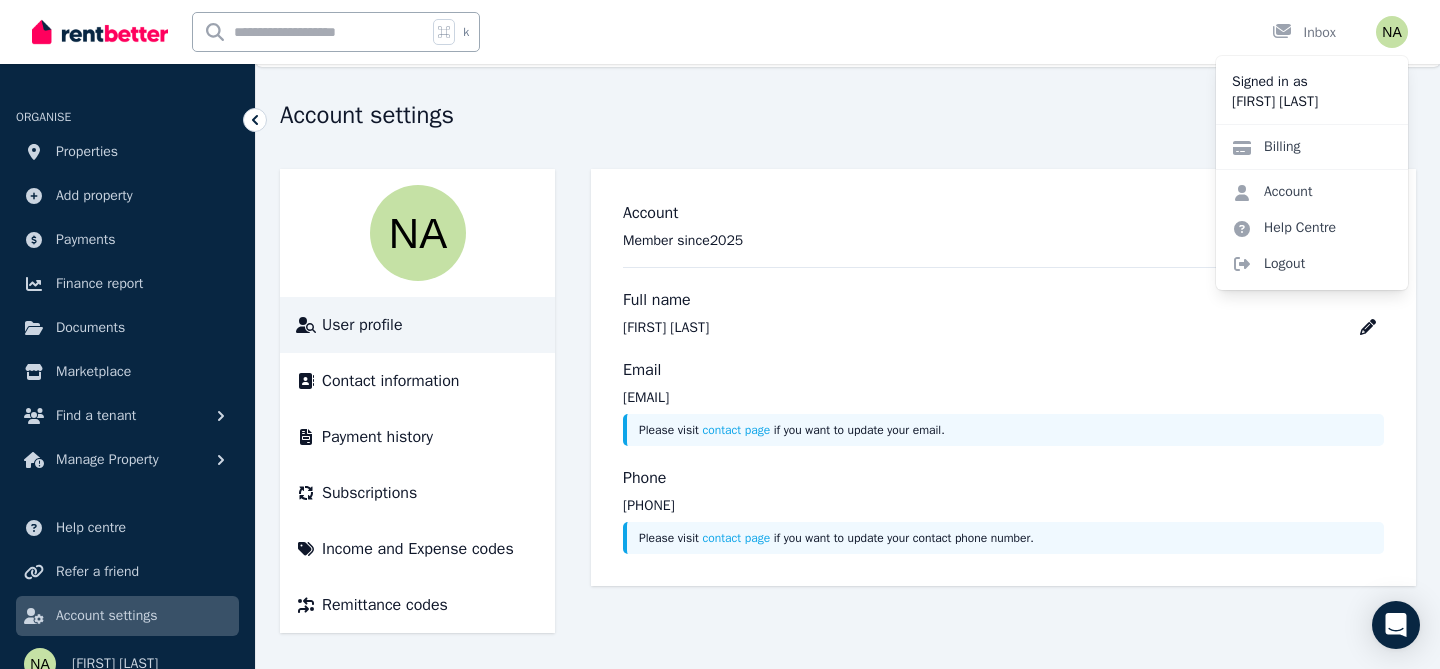 click at bounding box center [100, 32] 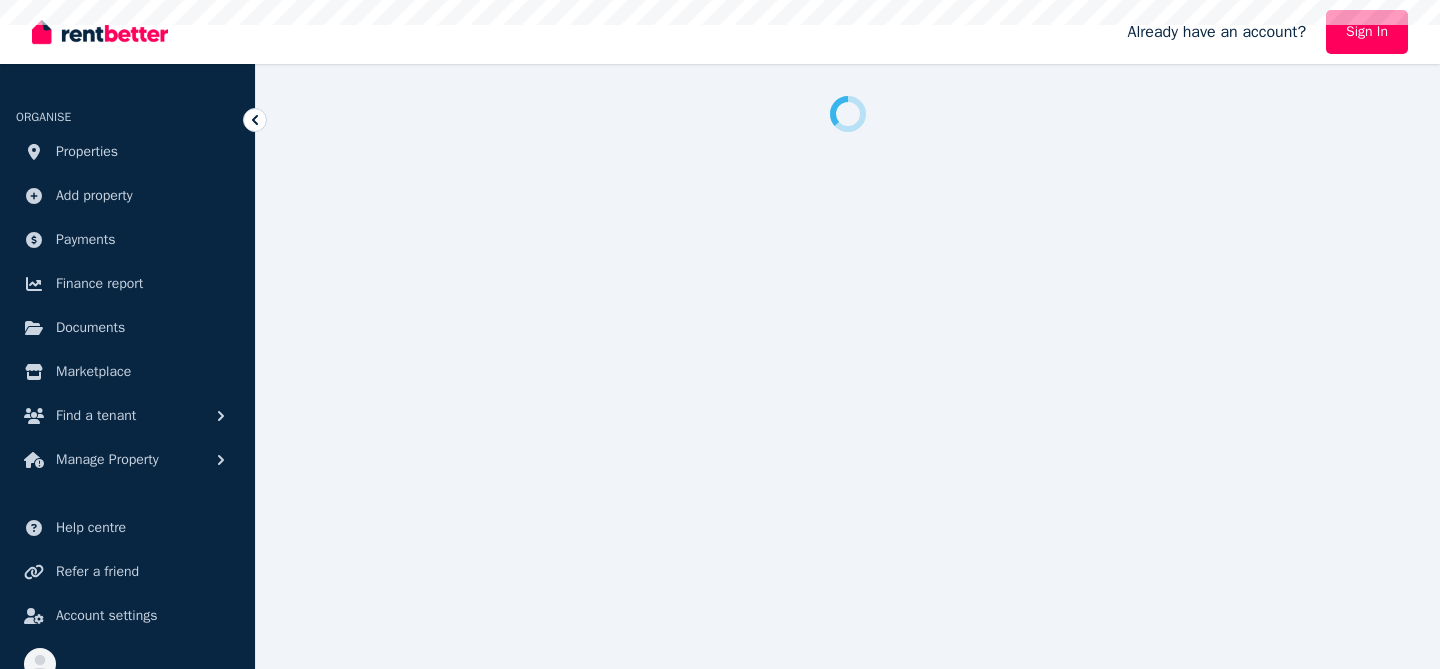 scroll, scrollTop: 0, scrollLeft: 0, axis: both 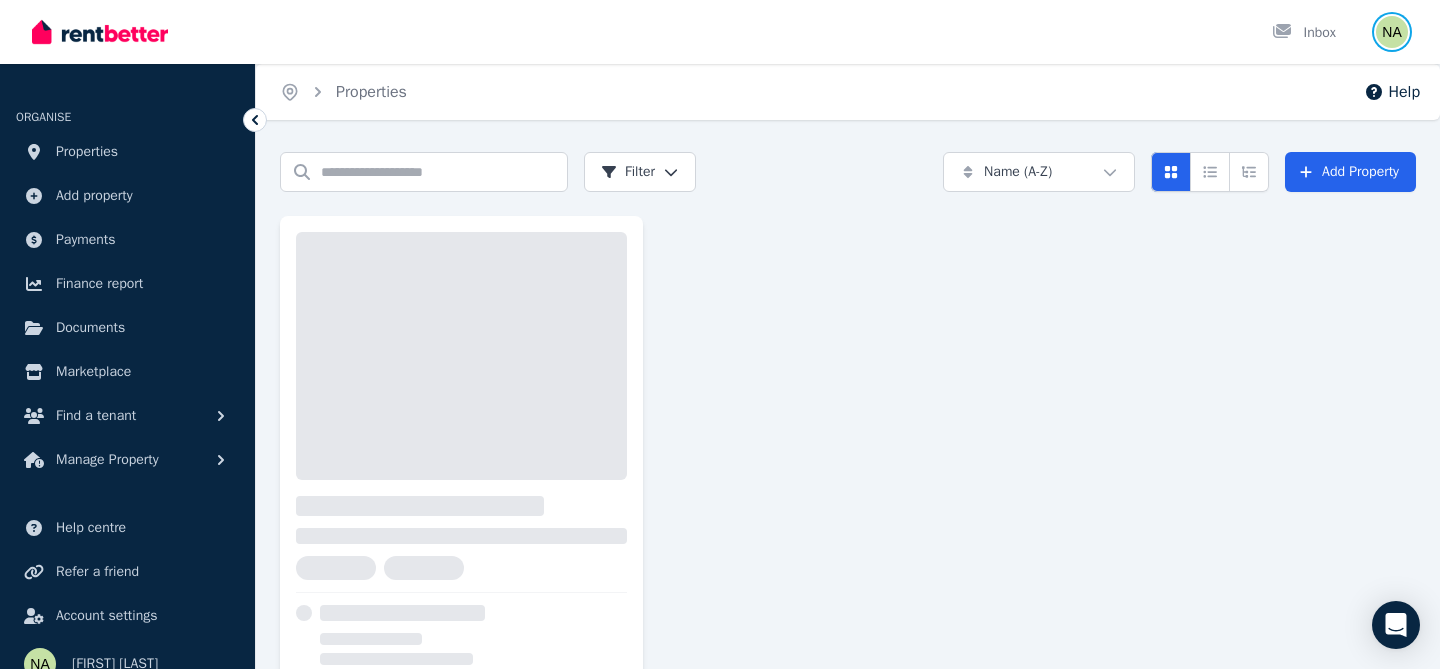 click at bounding box center (1392, 32) 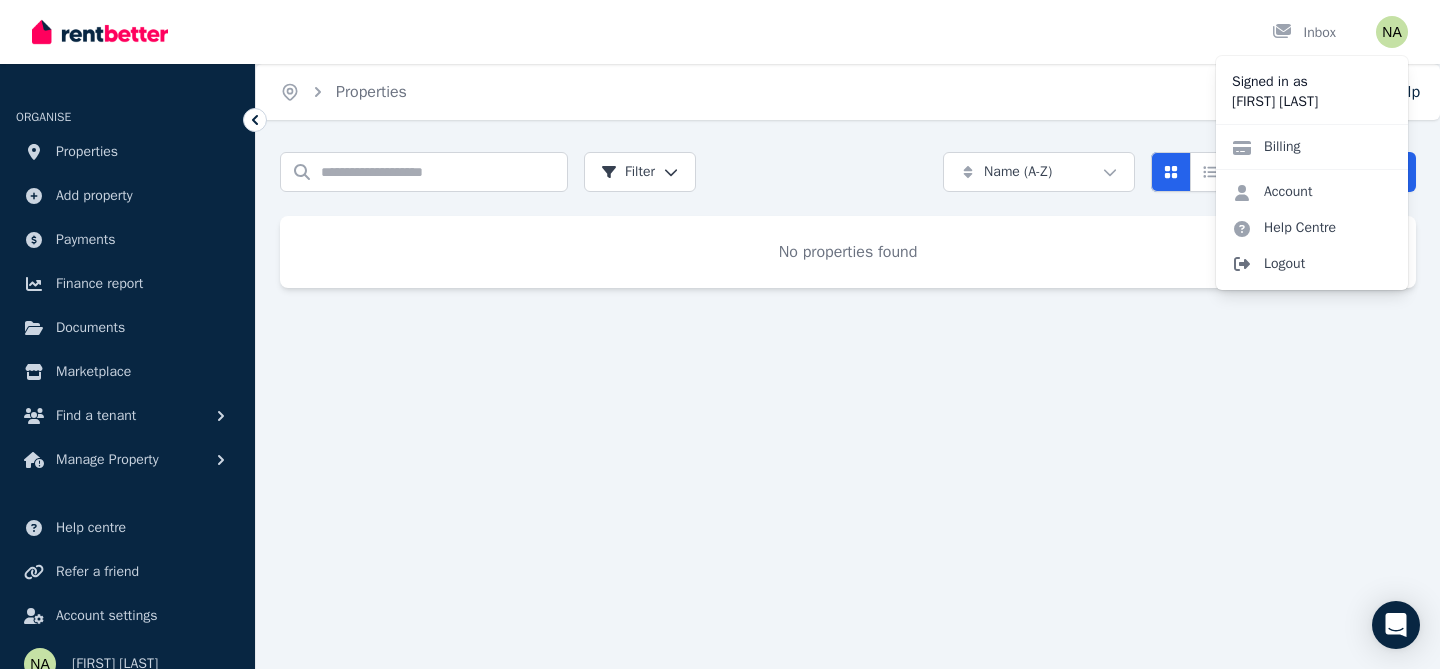 click on "Logout" at bounding box center (1312, 264) 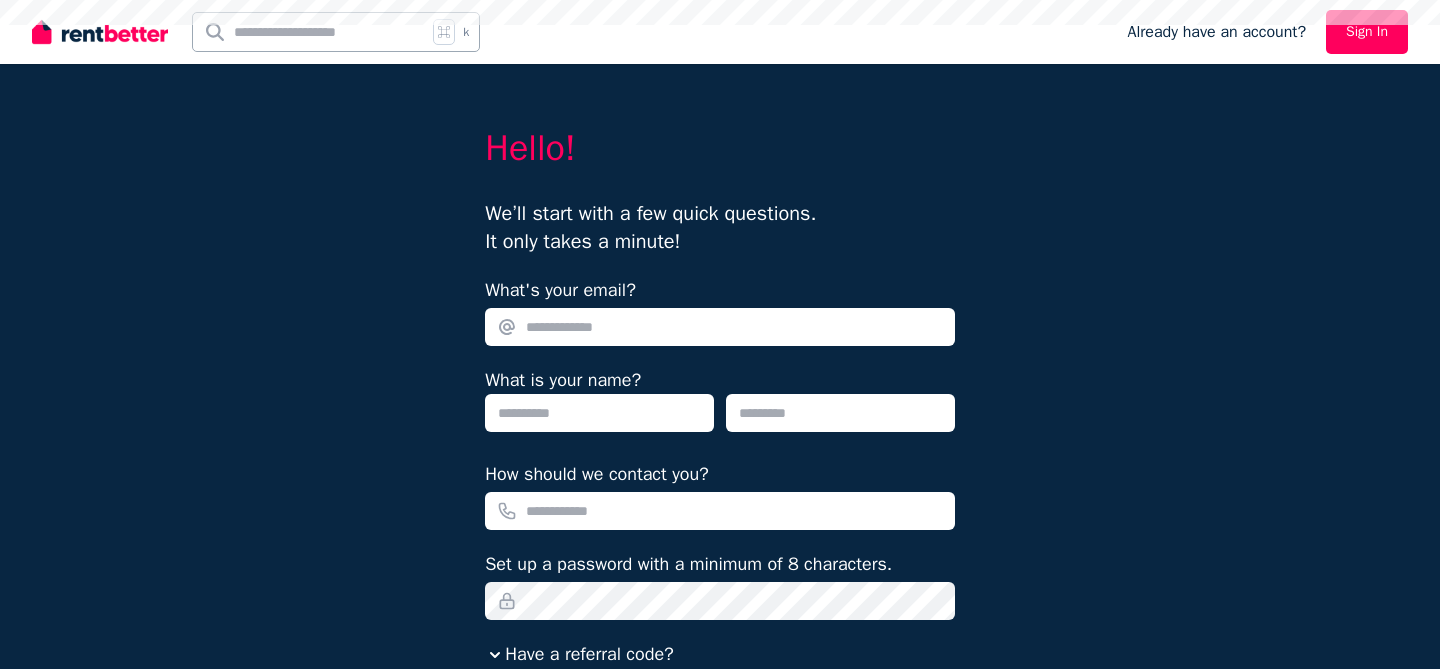 scroll, scrollTop: 0, scrollLeft: 0, axis: both 